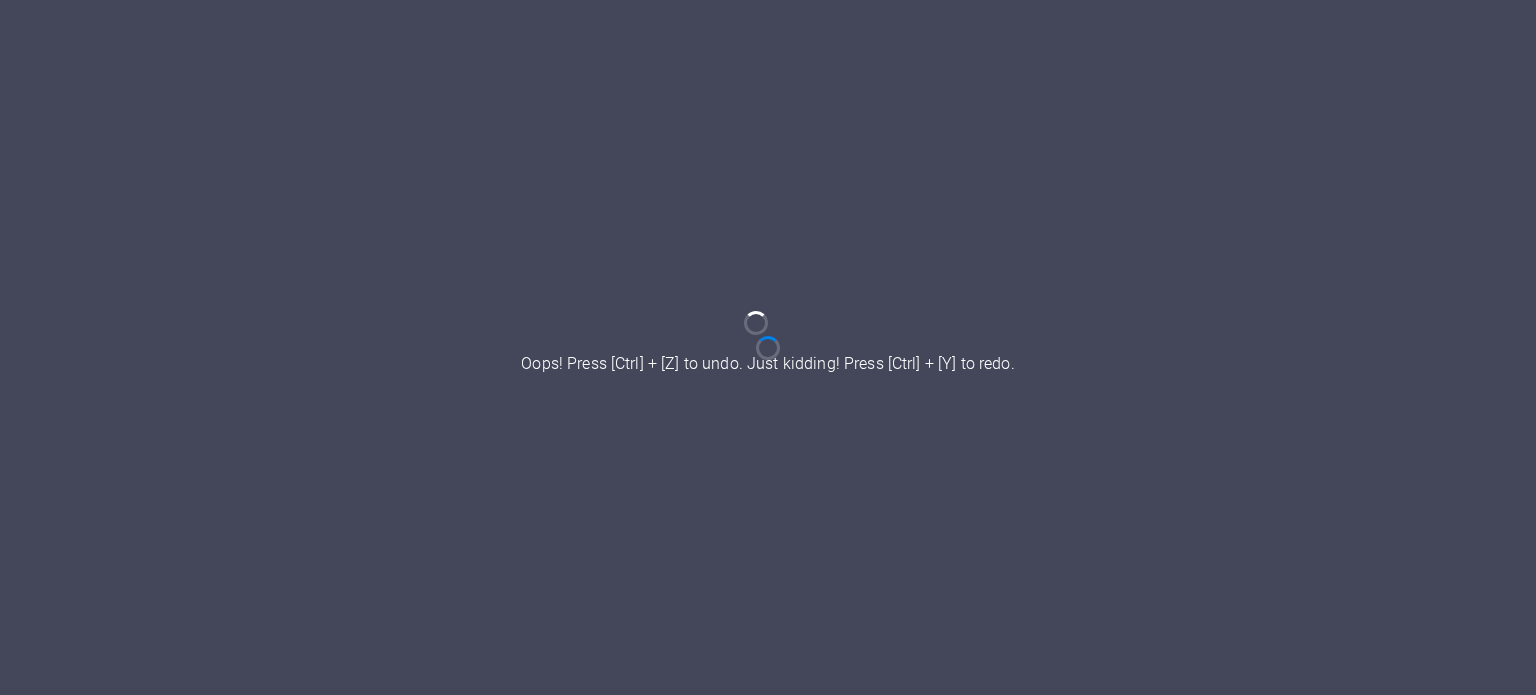 scroll, scrollTop: 0, scrollLeft: 0, axis: both 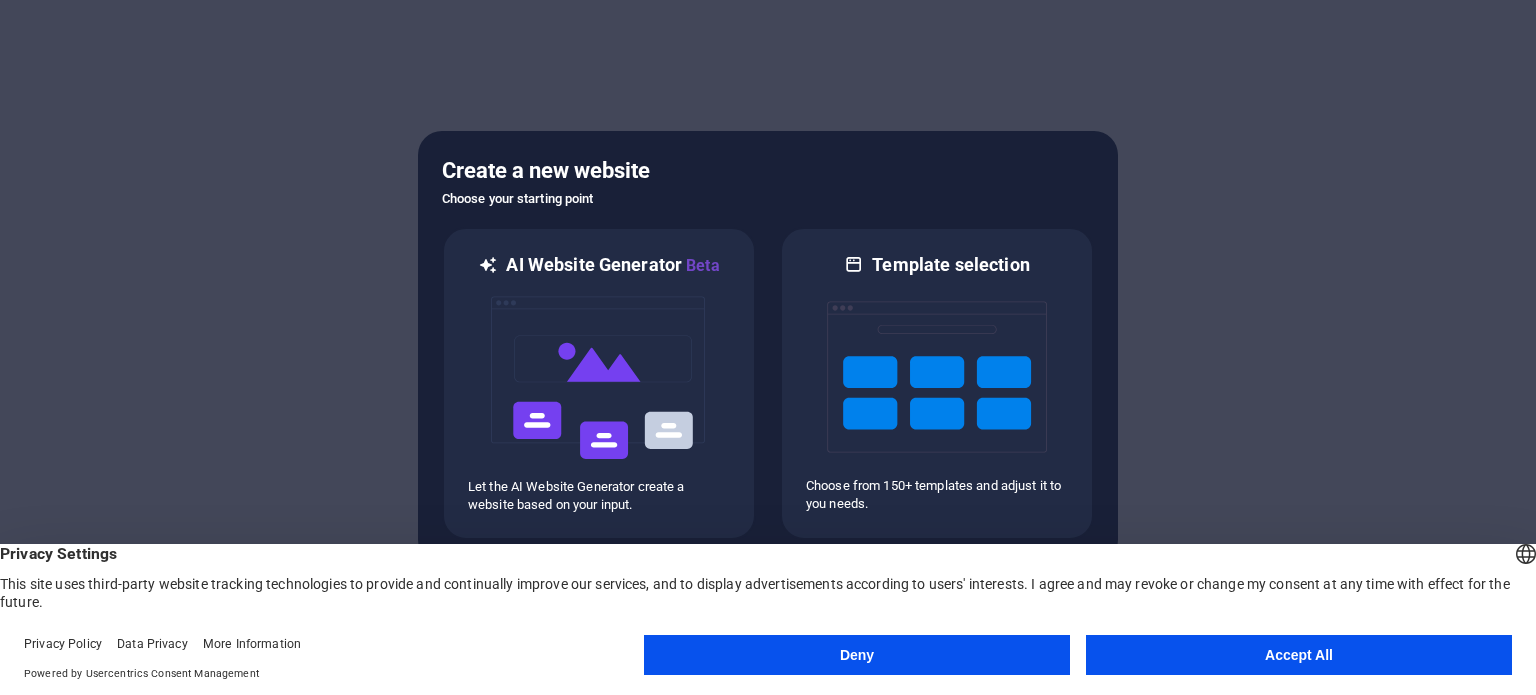 click on "Accept All" at bounding box center [1299, 655] 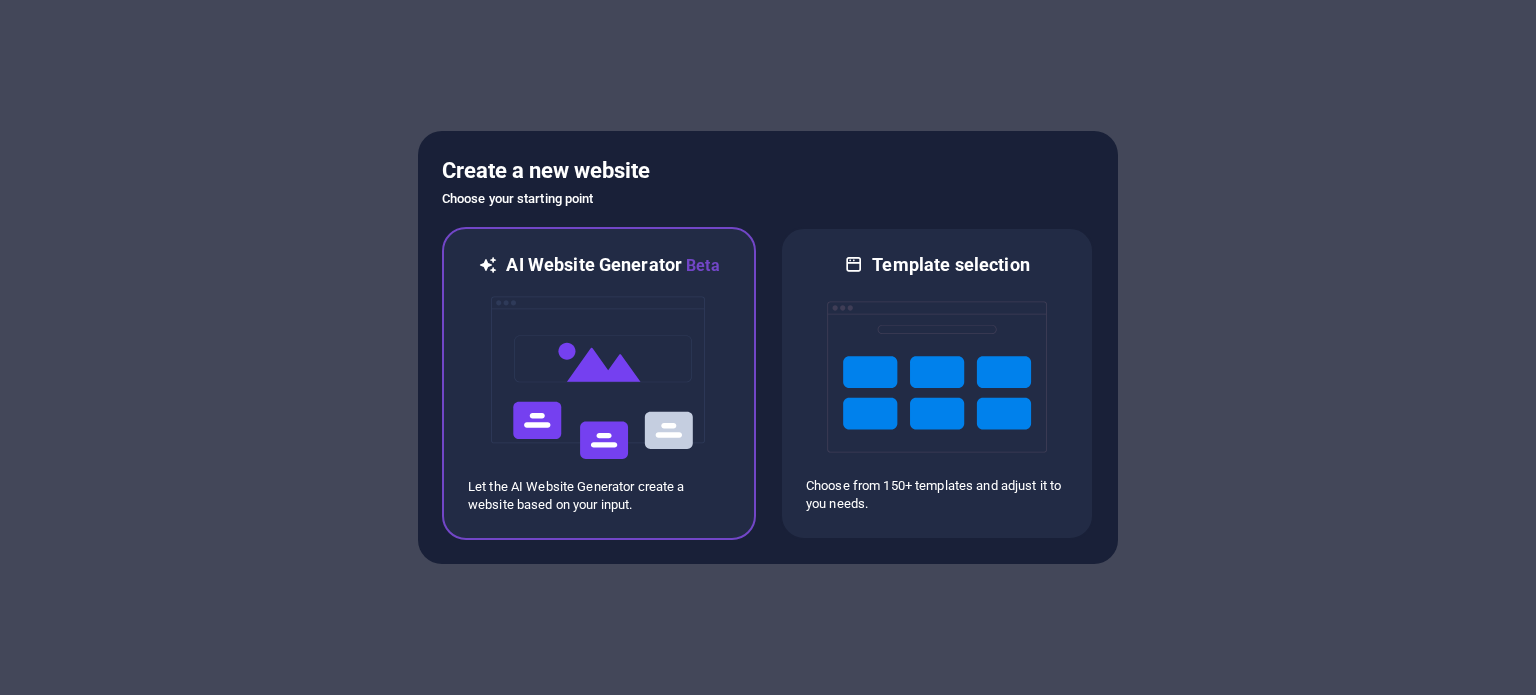 click at bounding box center [599, 378] 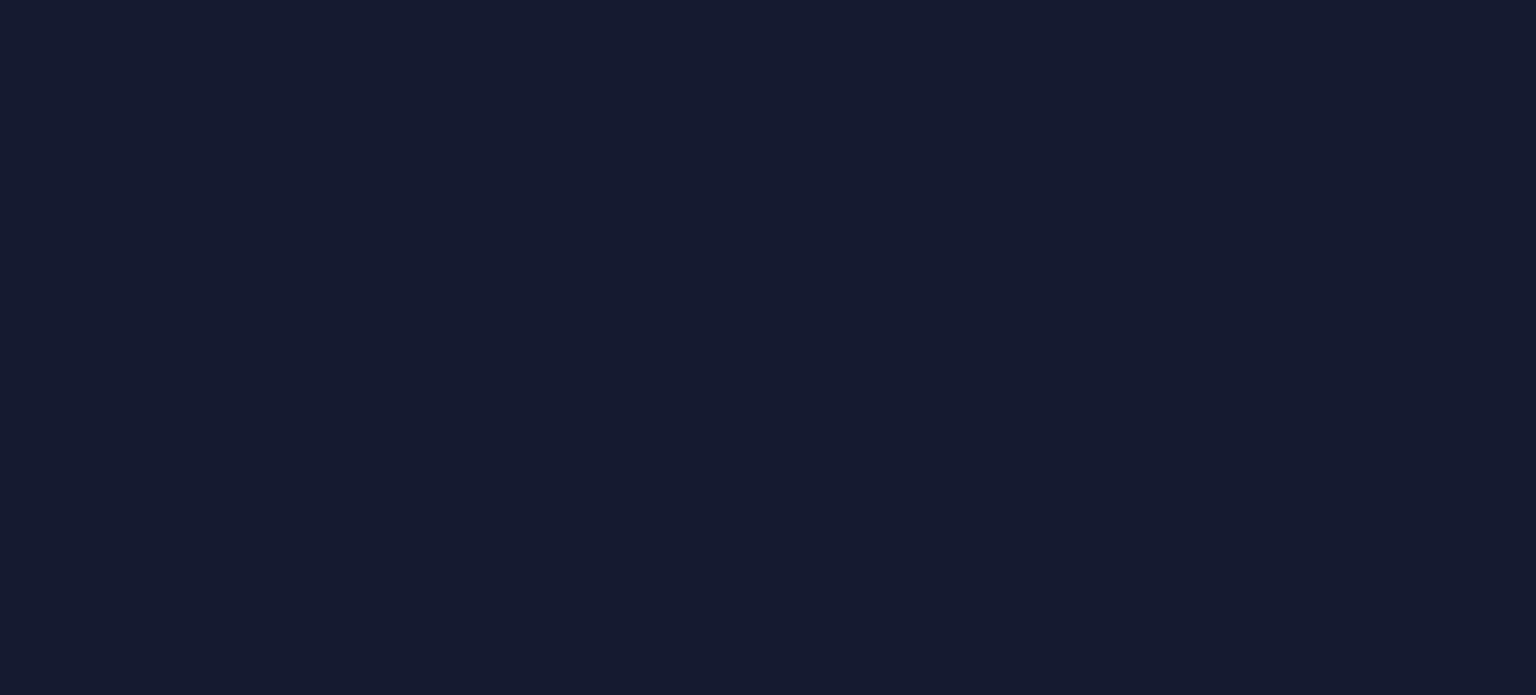 scroll, scrollTop: 0, scrollLeft: 0, axis: both 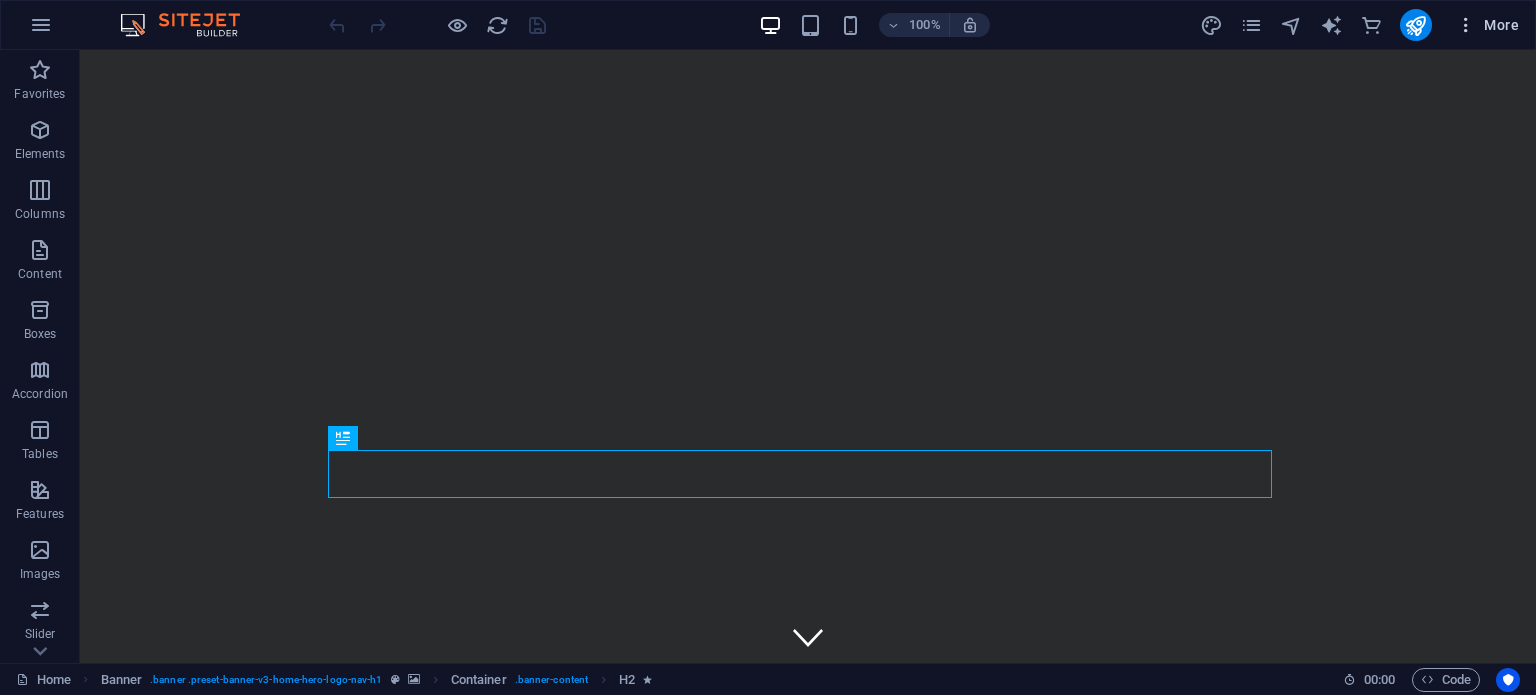 click on "More" at bounding box center (1487, 25) 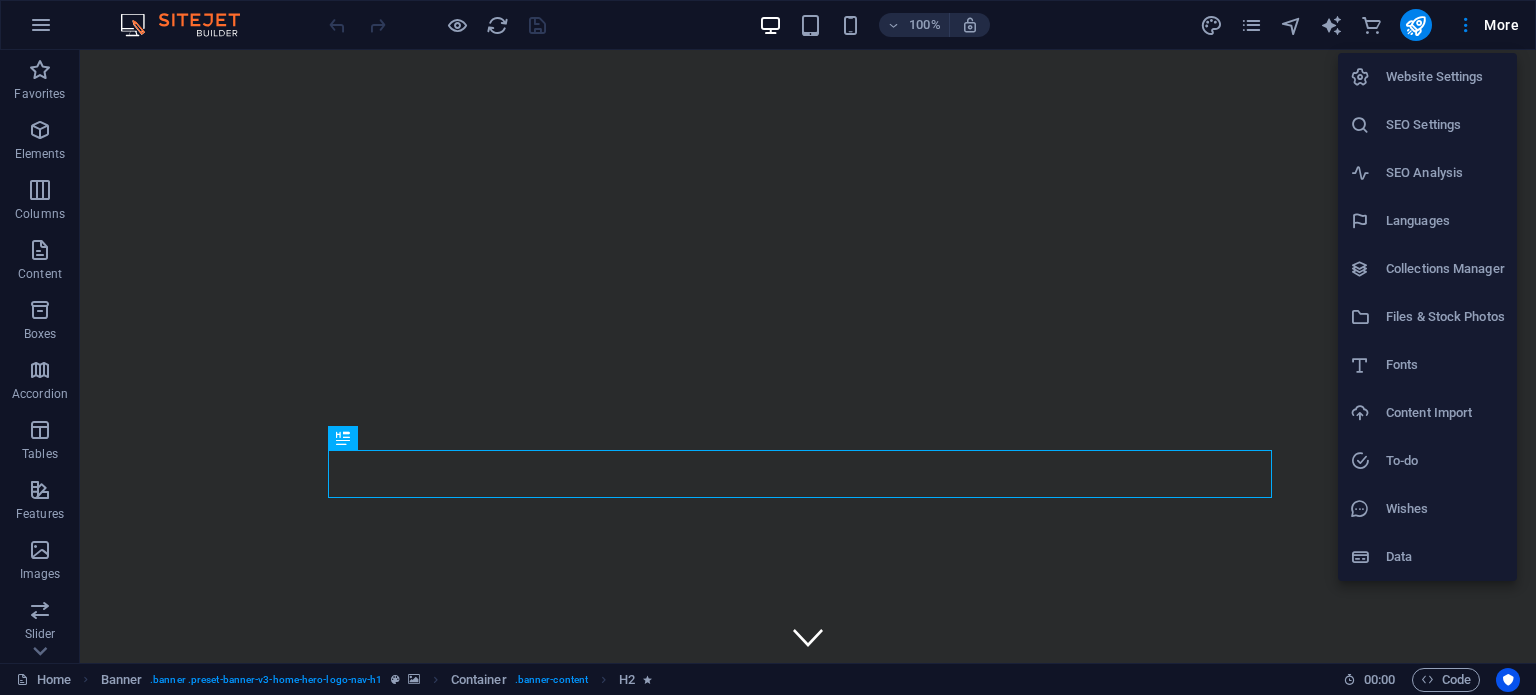 click at bounding box center (768, 347) 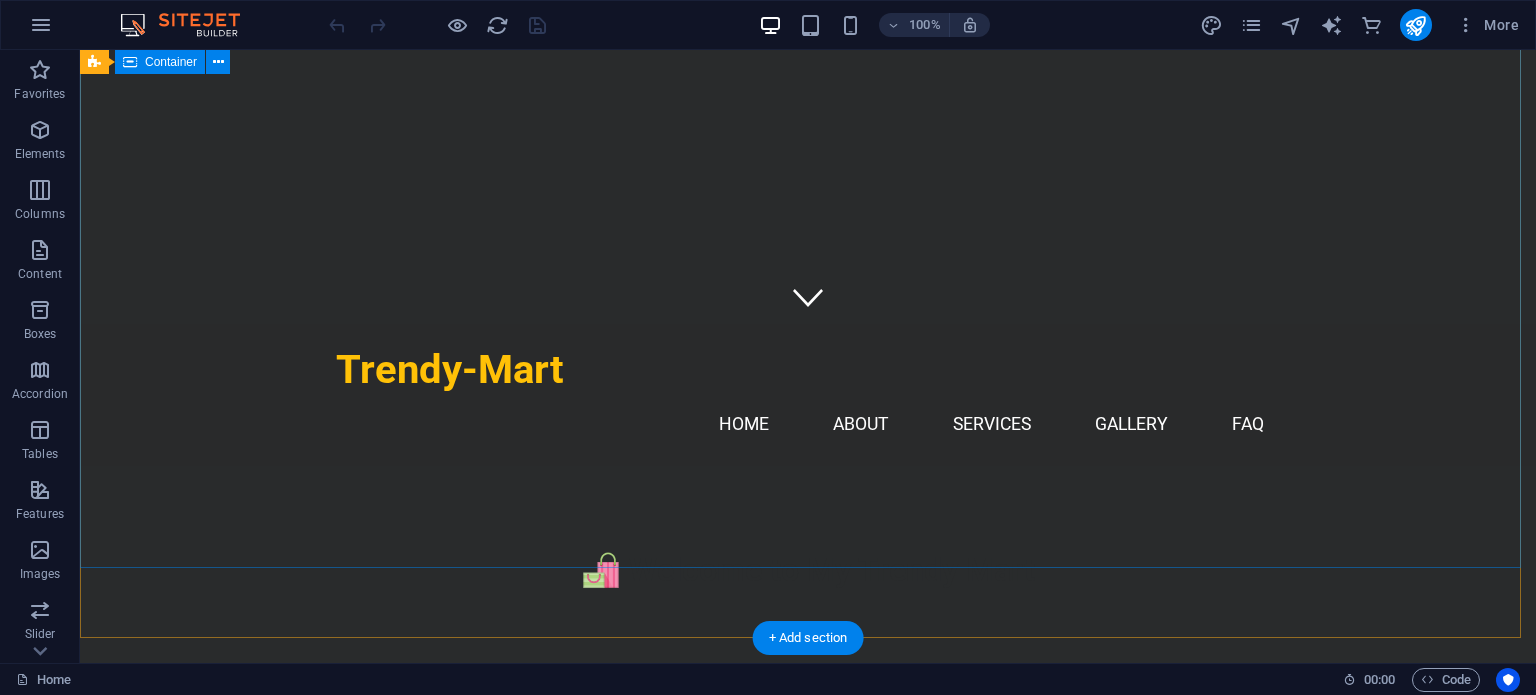 scroll, scrollTop: 0, scrollLeft: 0, axis: both 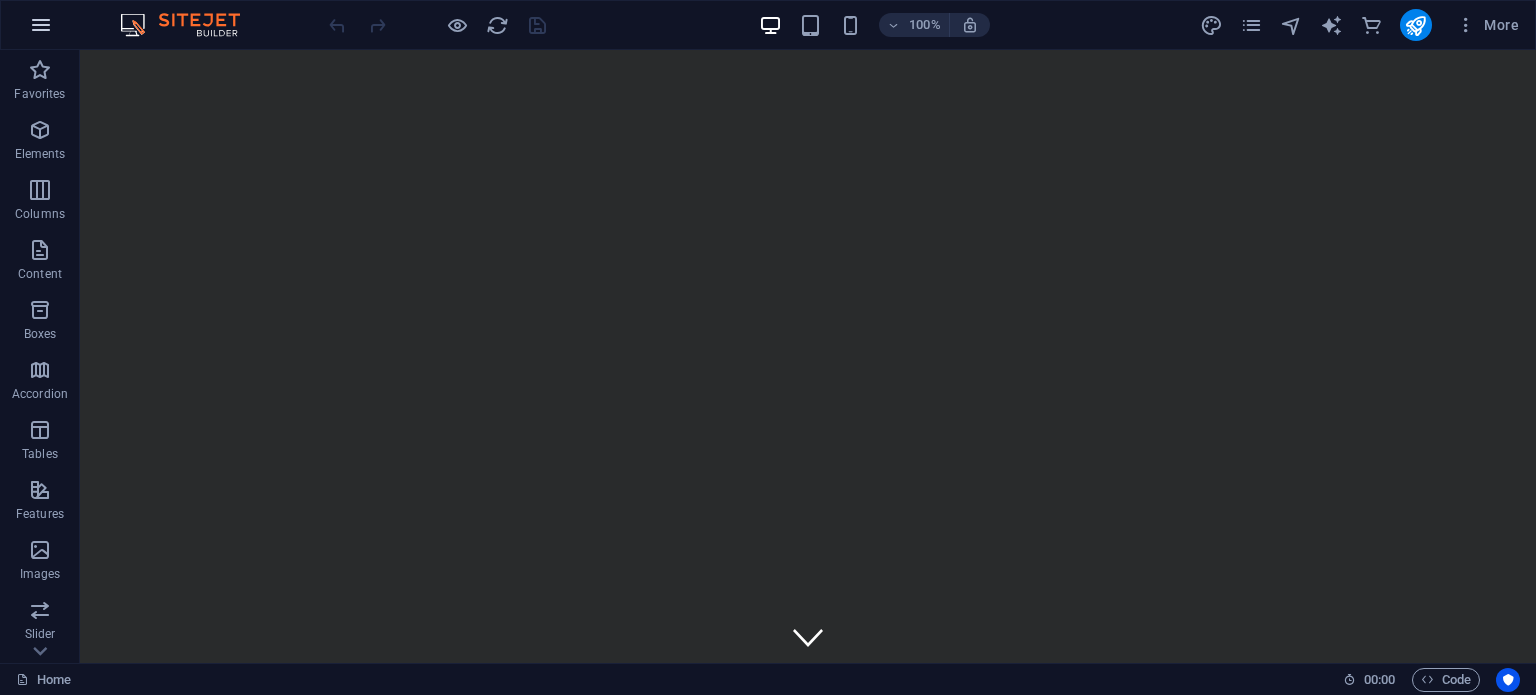 click at bounding box center (41, 25) 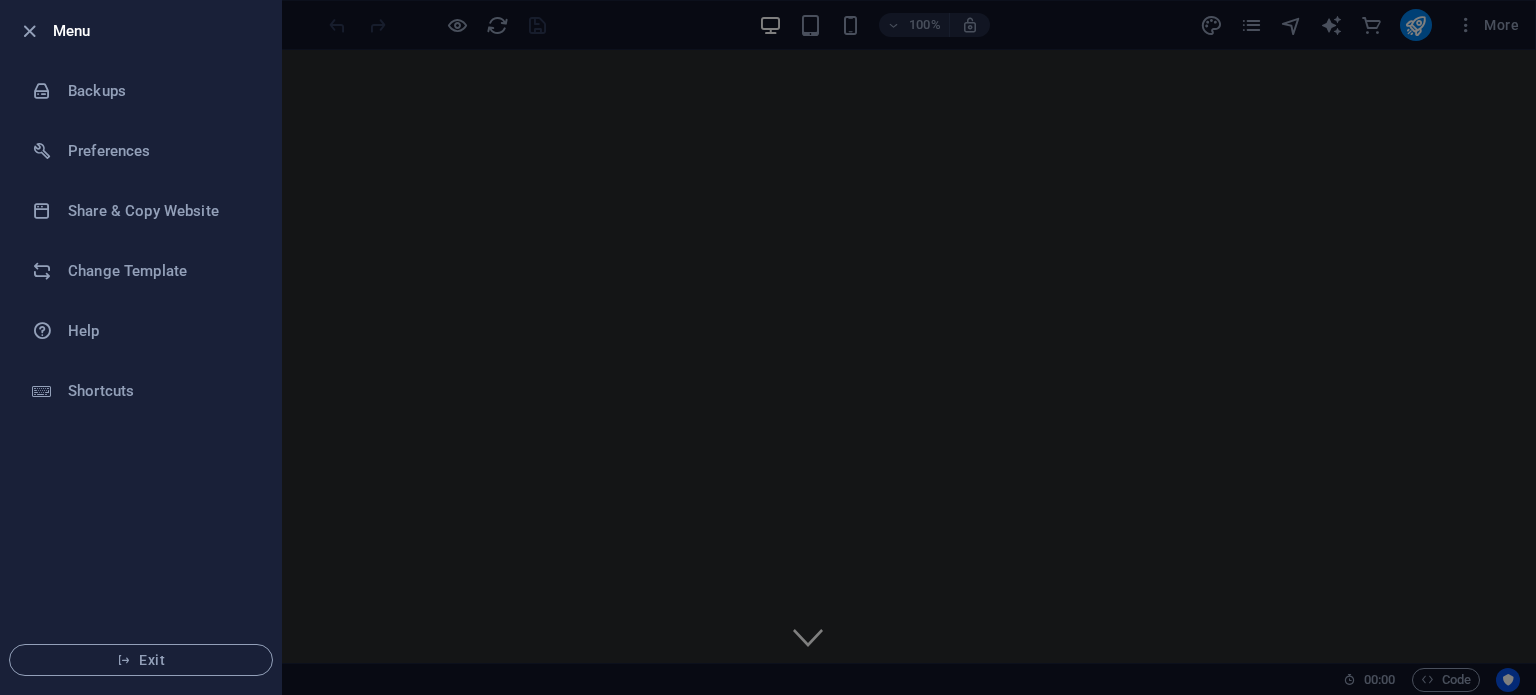 click at bounding box center [768, 347] 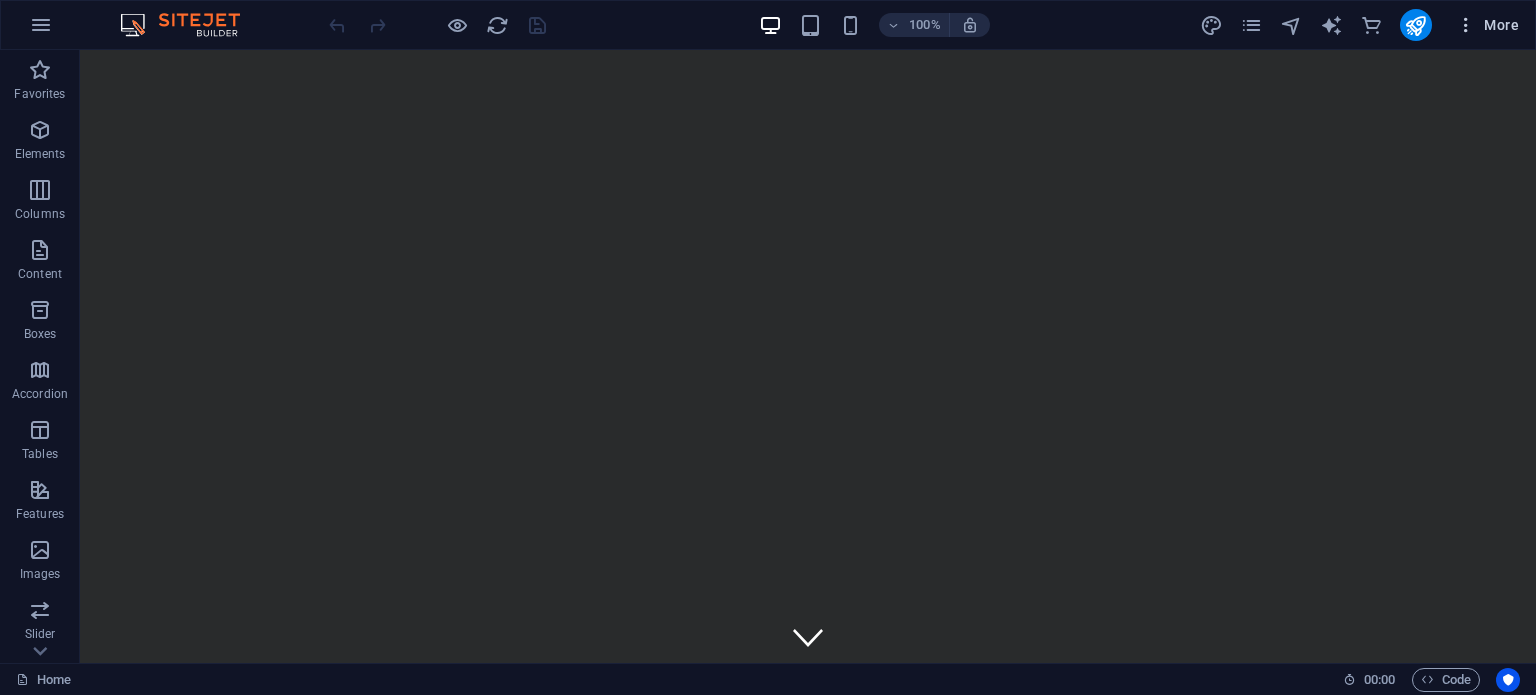 click at bounding box center (1466, 25) 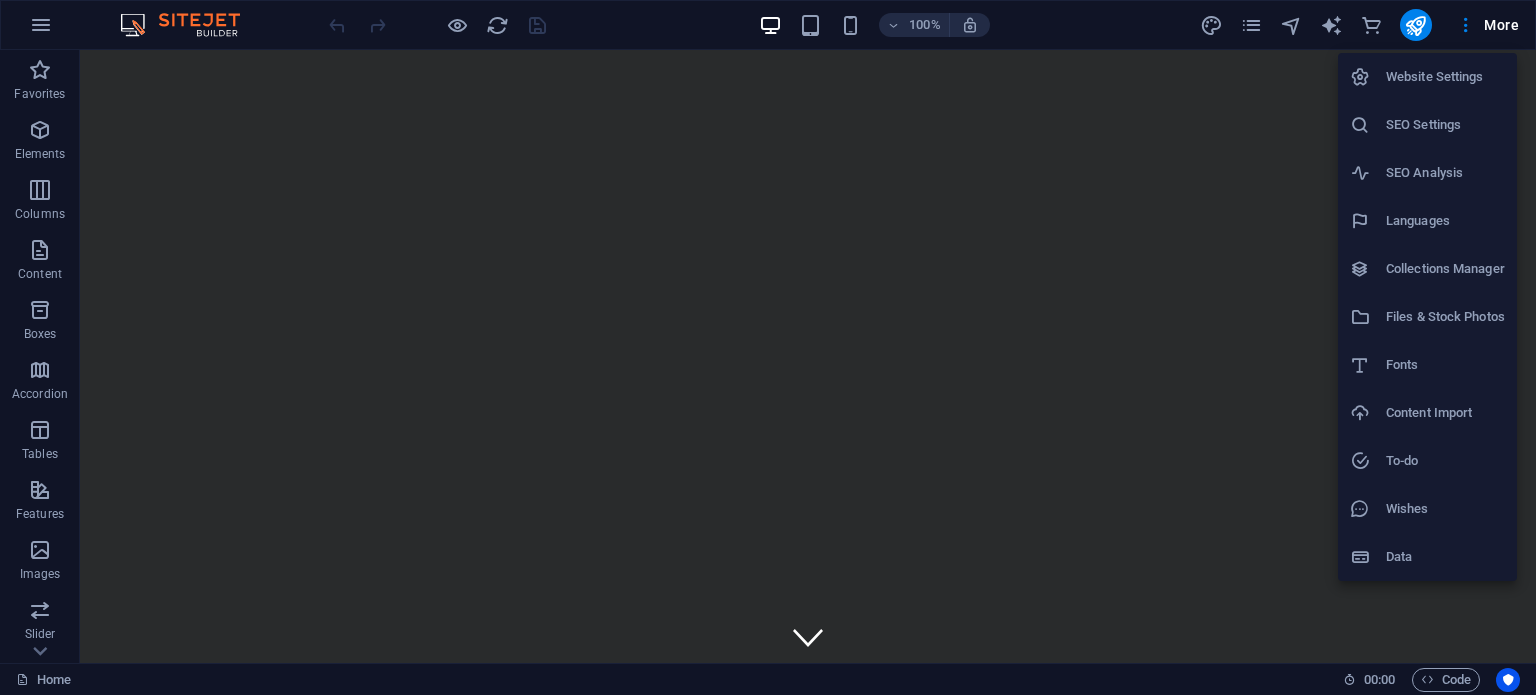 click at bounding box center [768, 347] 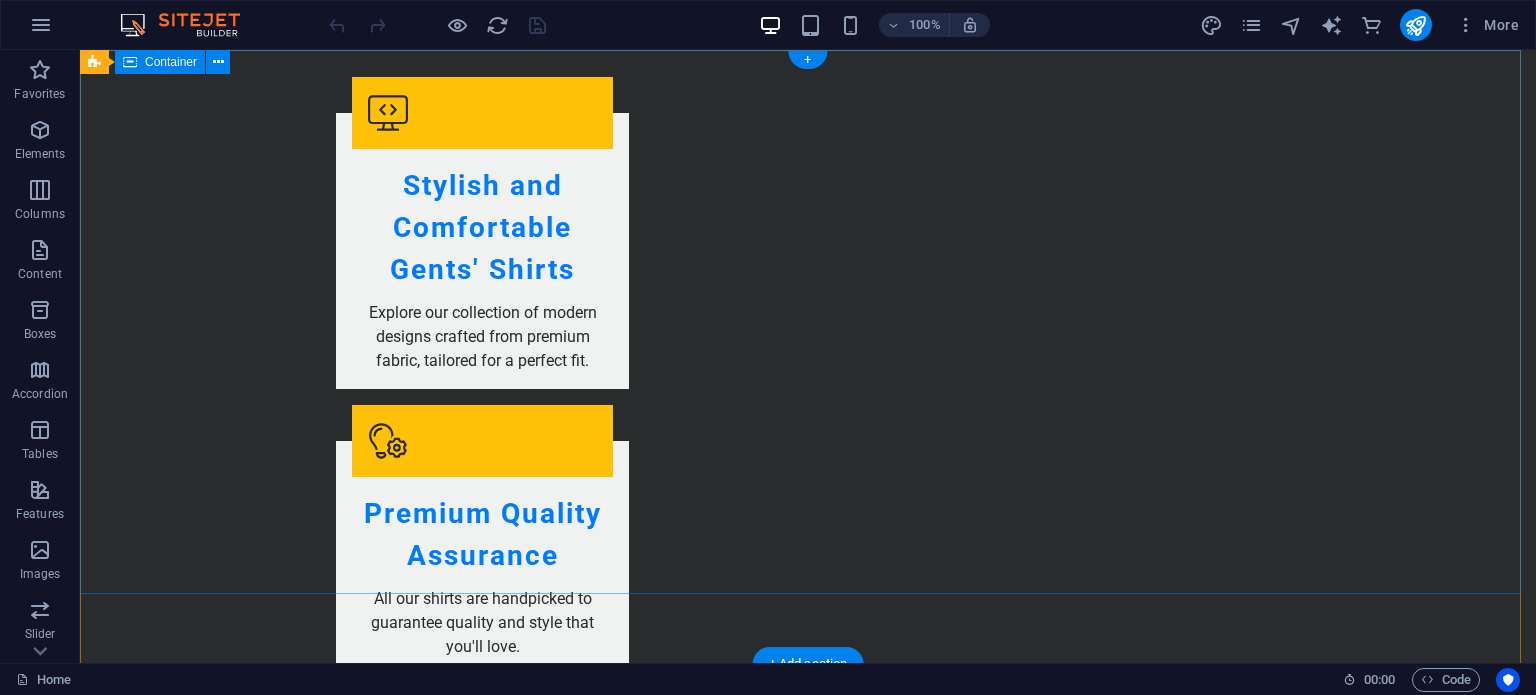 scroll, scrollTop: 0, scrollLeft: 0, axis: both 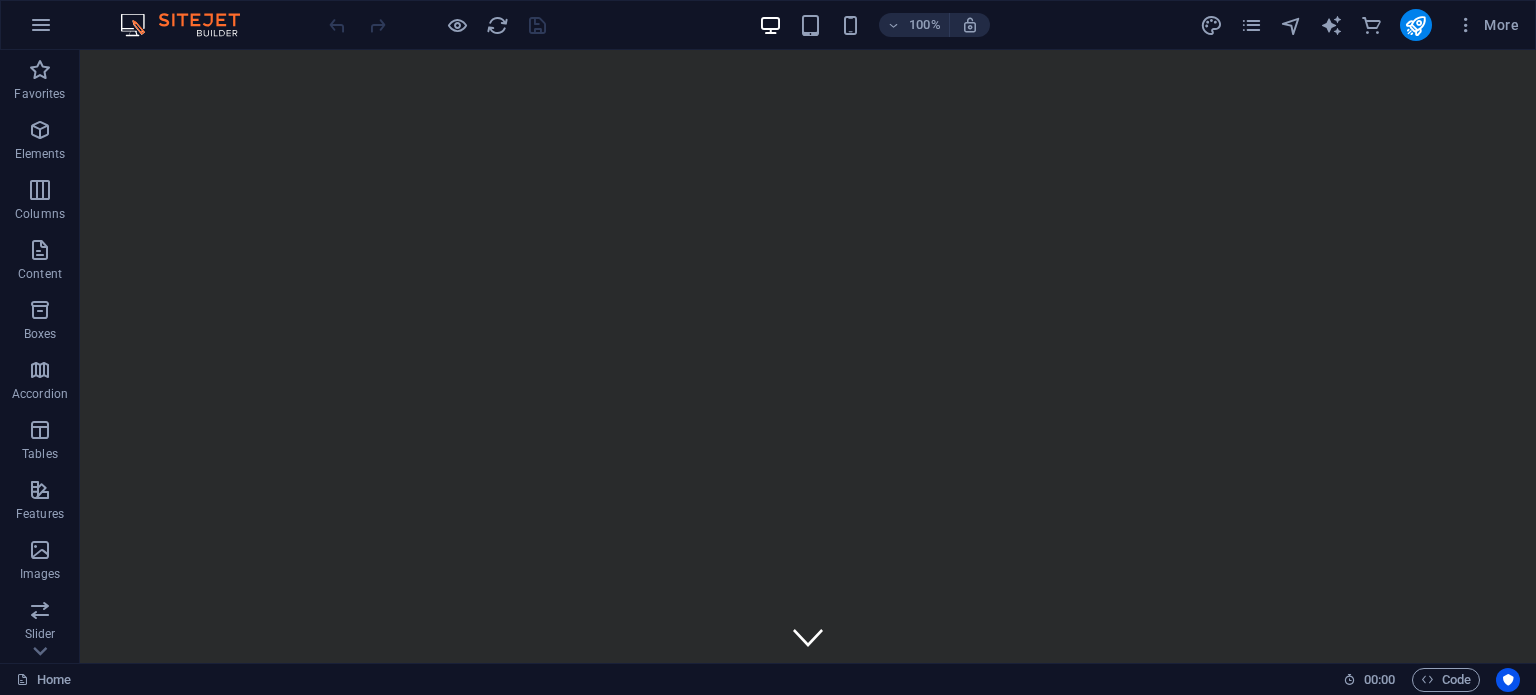 click at bounding box center (437, 25) 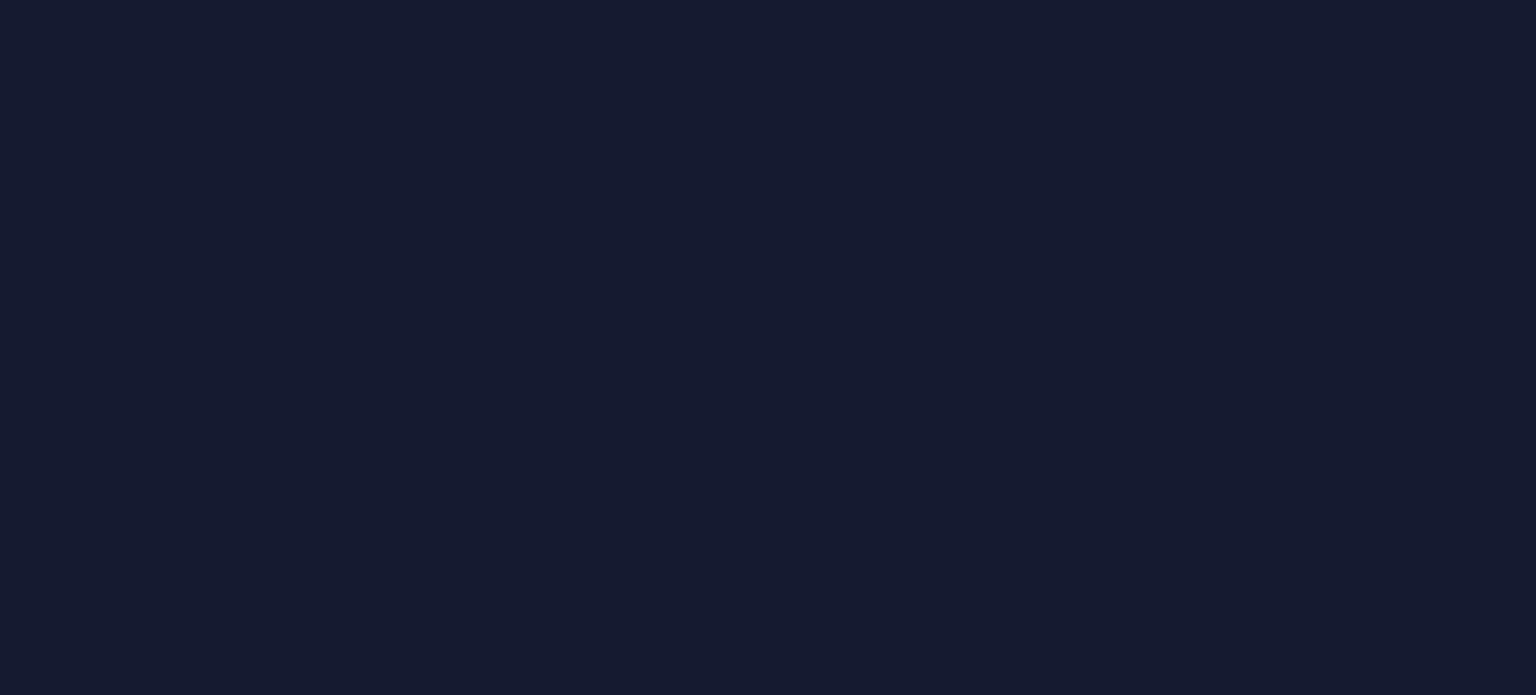 scroll, scrollTop: 0, scrollLeft: 0, axis: both 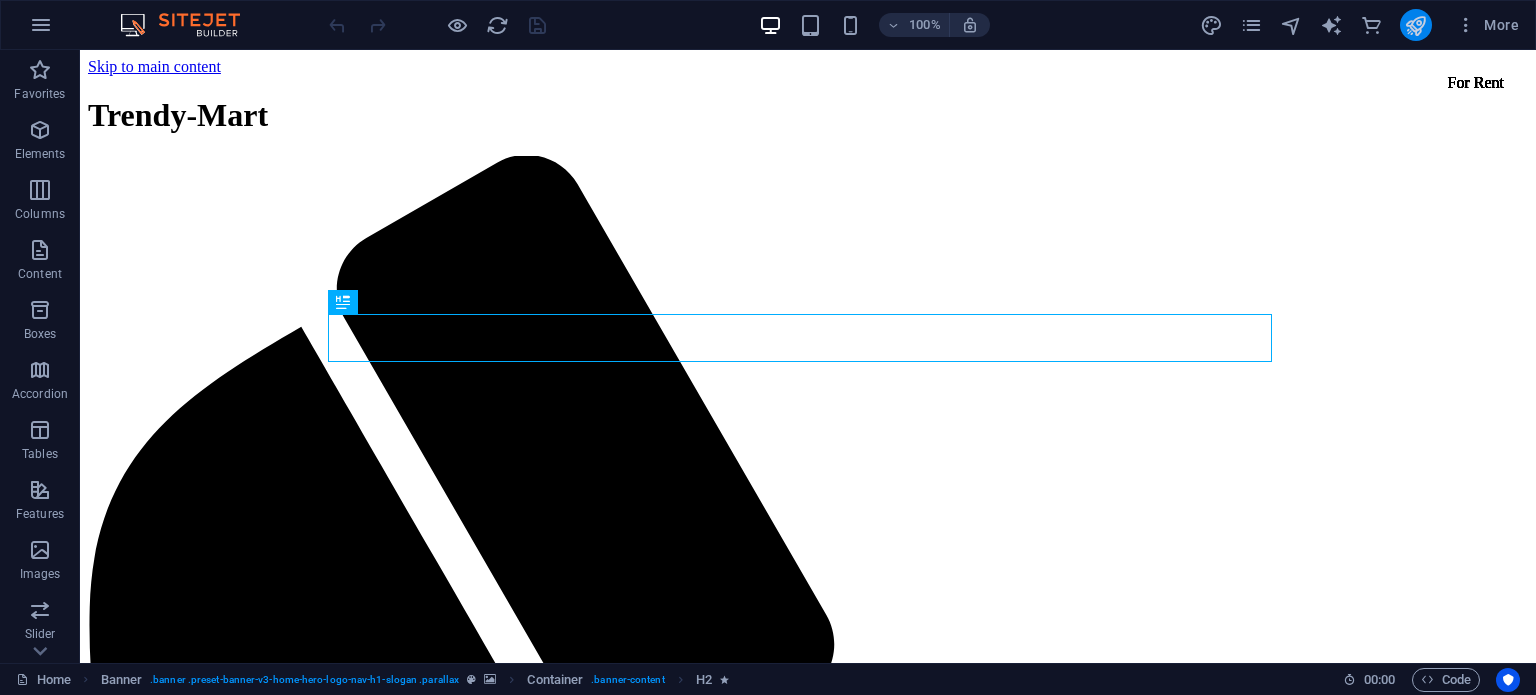 click at bounding box center [1416, 25] 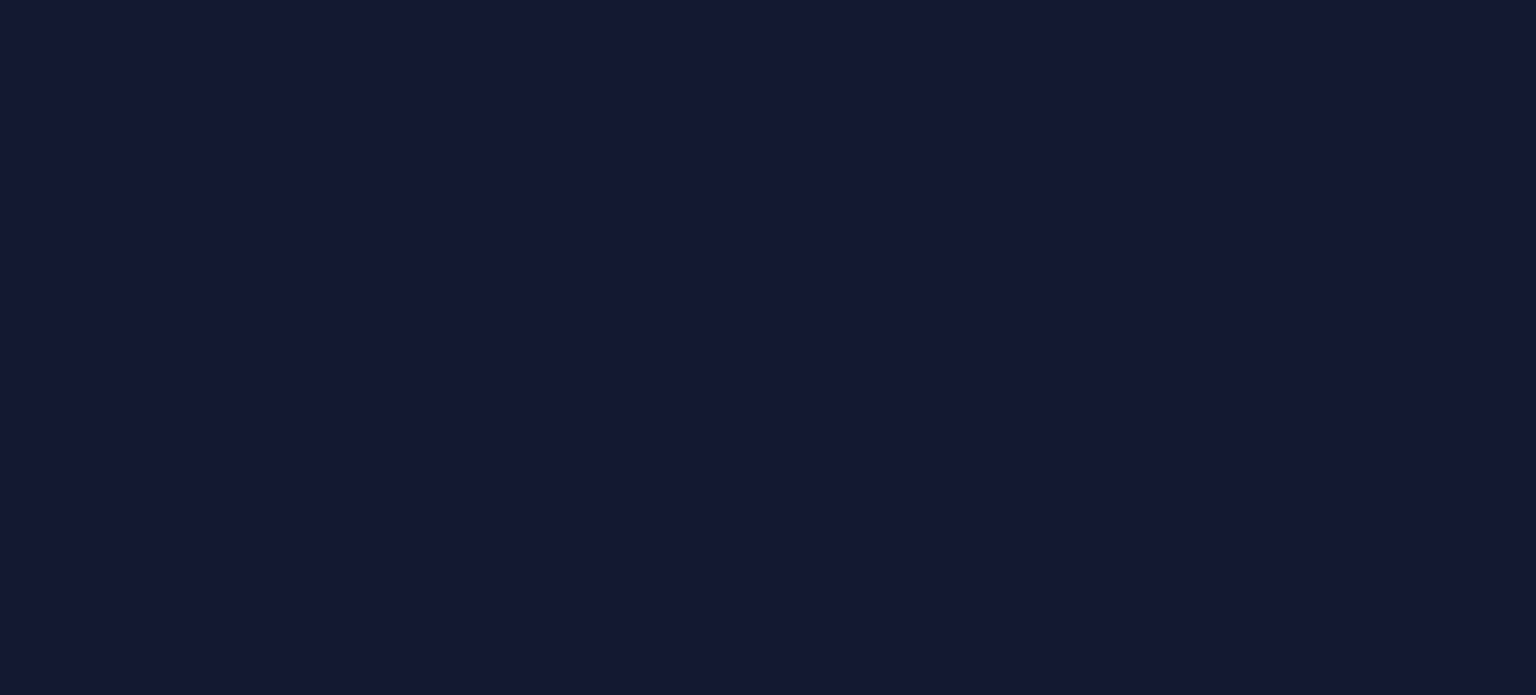 scroll, scrollTop: 0, scrollLeft: 0, axis: both 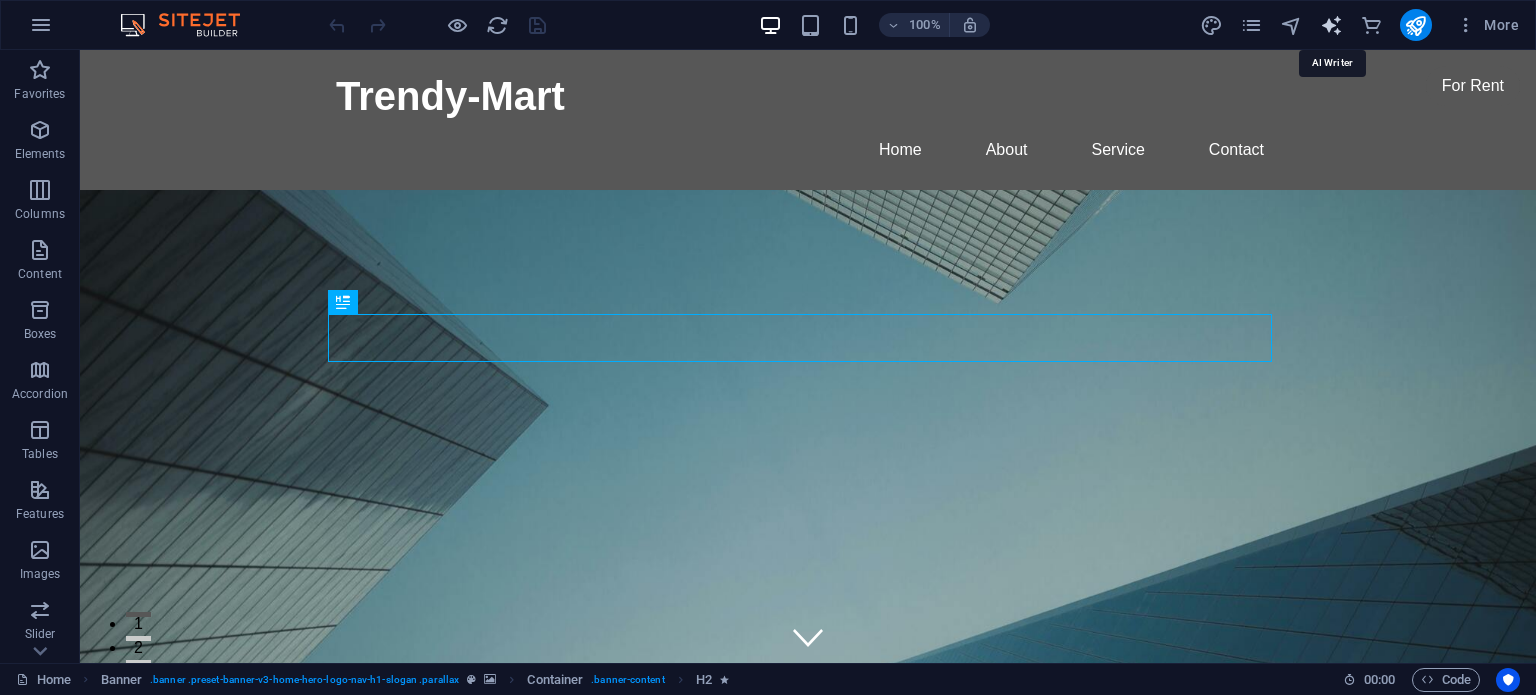 click at bounding box center (1331, 25) 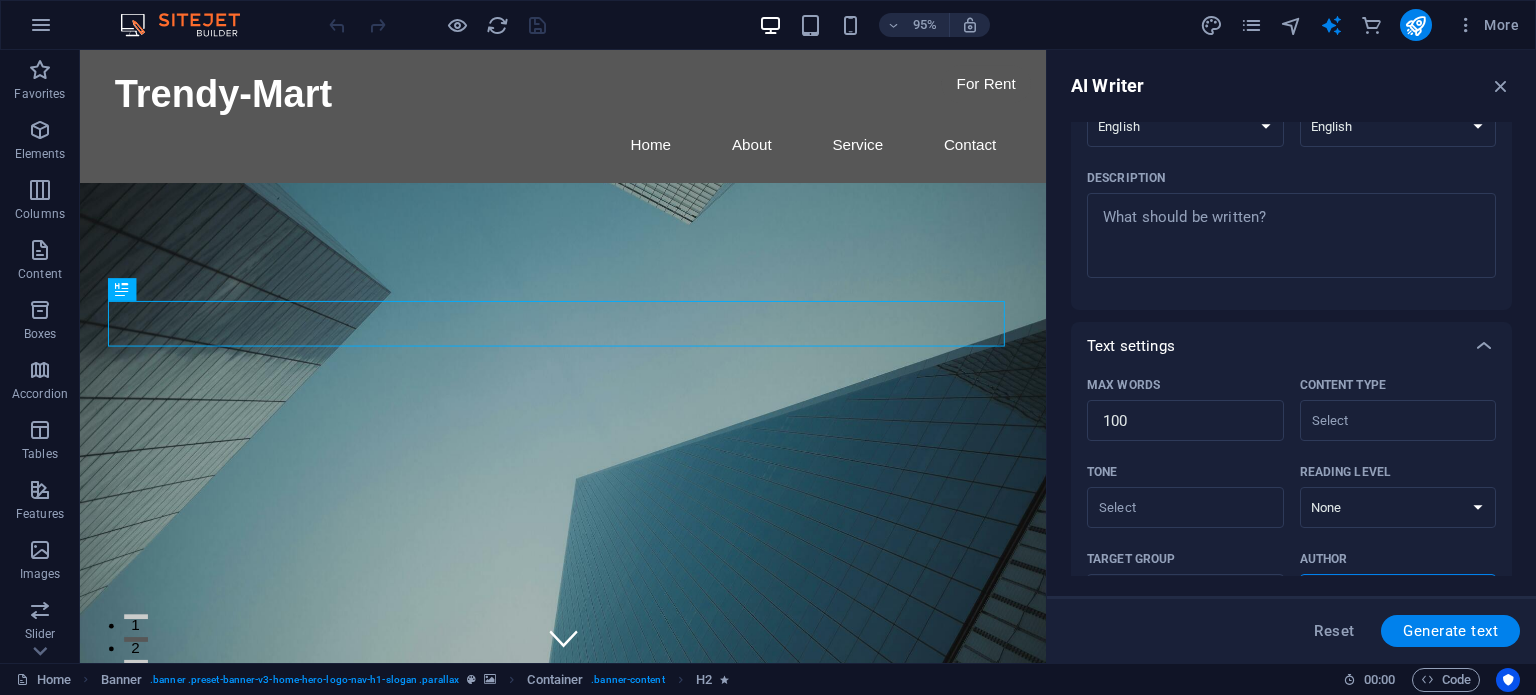 scroll, scrollTop: 220, scrollLeft: 0, axis: vertical 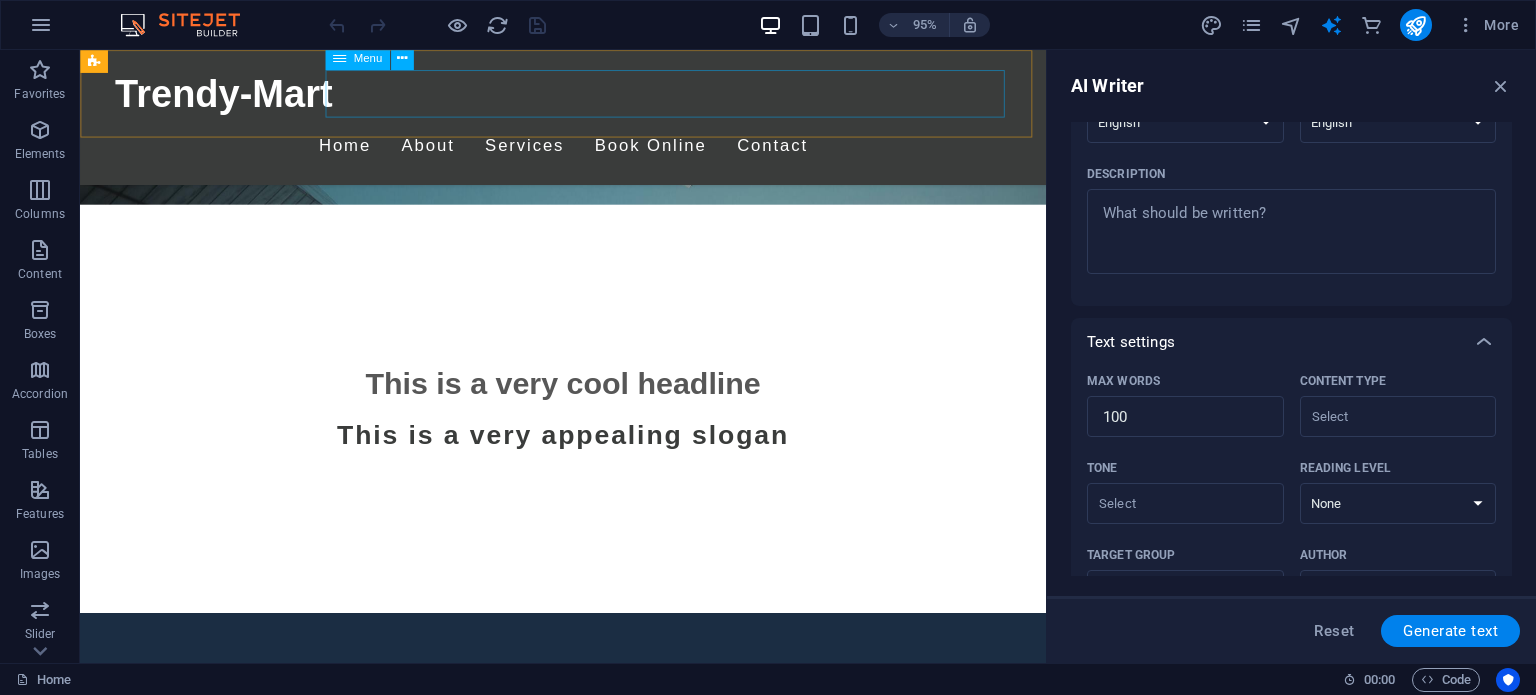 click on "Home About Services Book Online Contact" at bounding box center (589, 151) 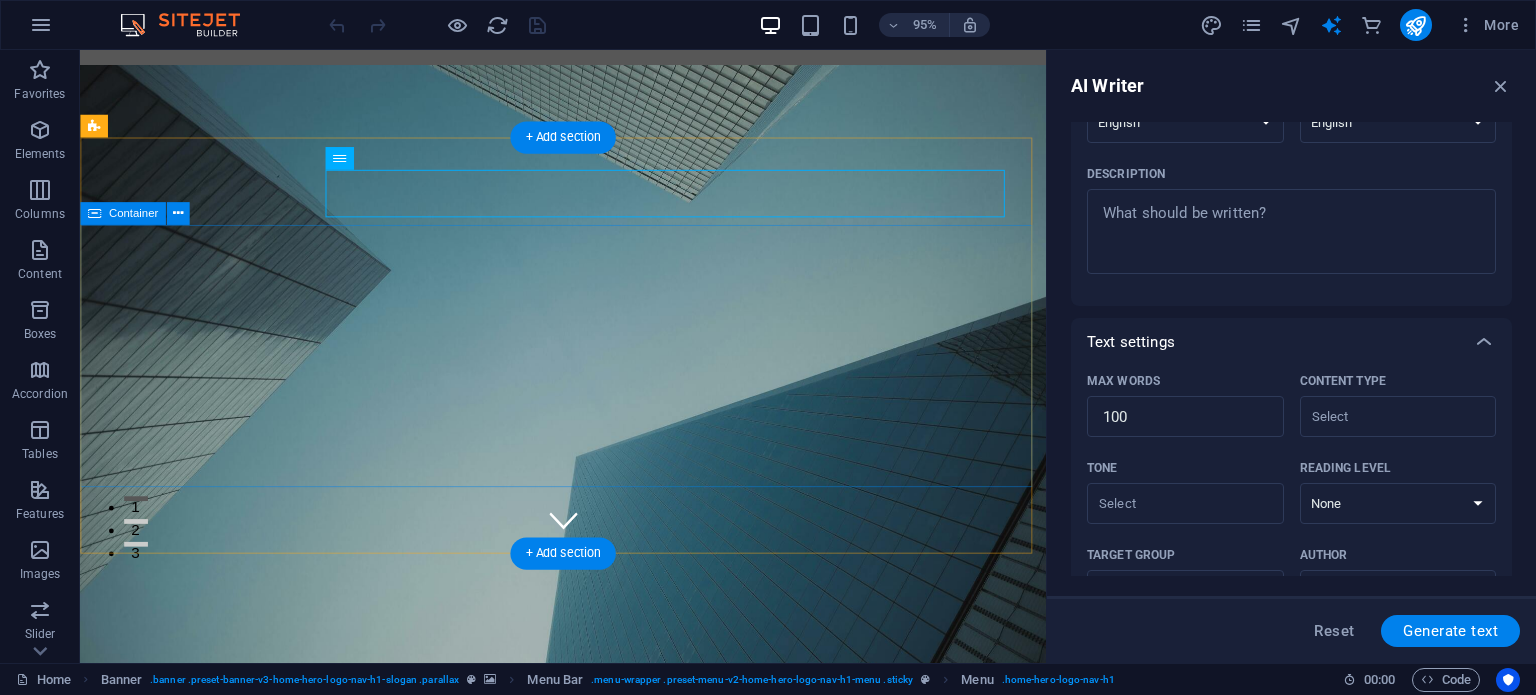 scroll, scrollTop: 0, scrollLeft: 0, axis: both 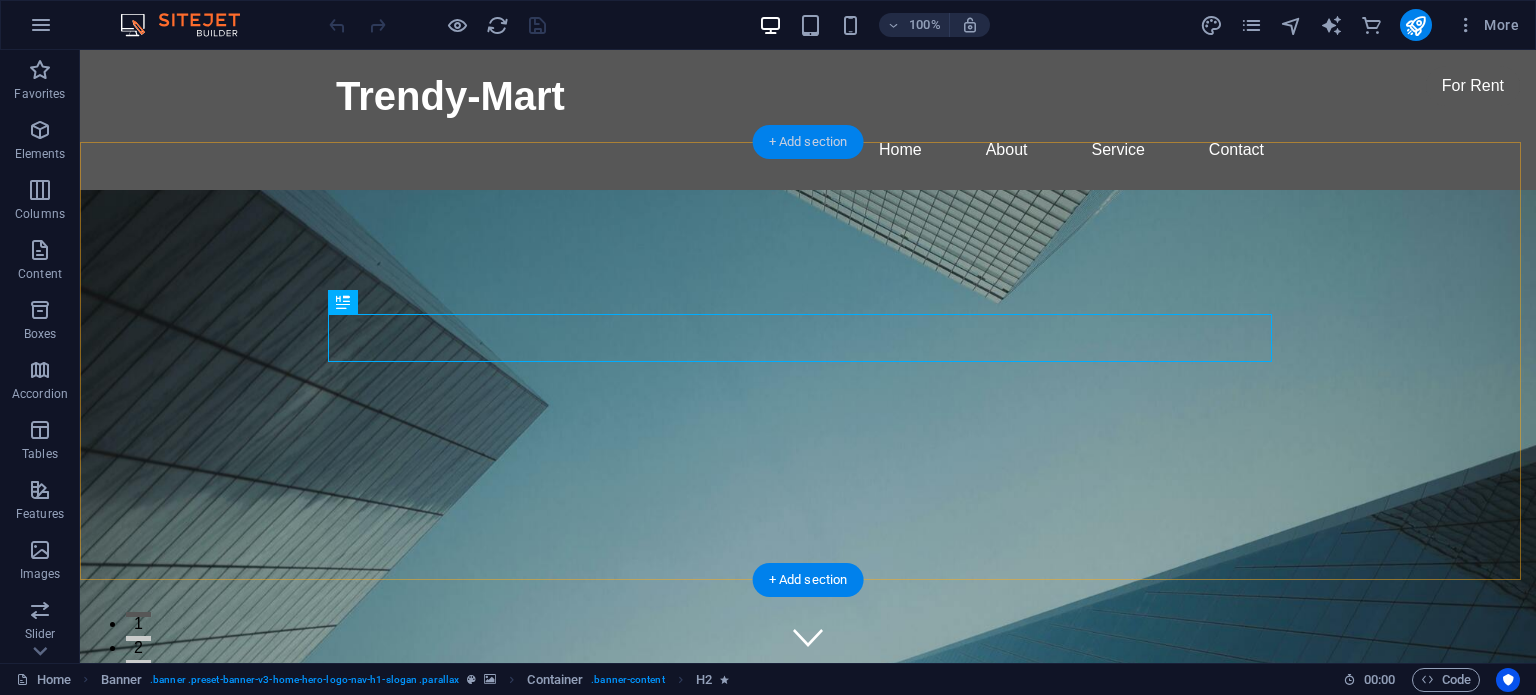 click on "+ Add section" at bounding box center (808, 142) 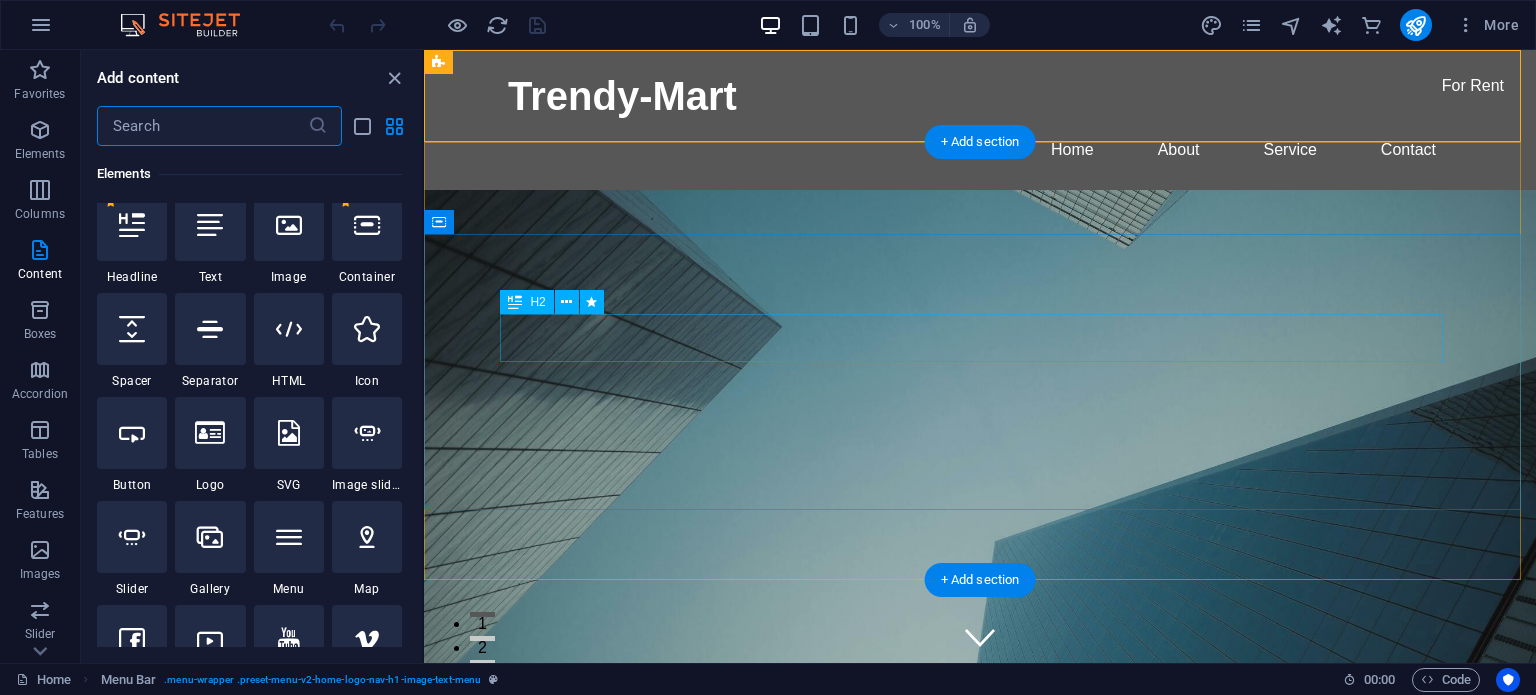 click on "This is a very cool headline" at bounding box center (980, 1006) 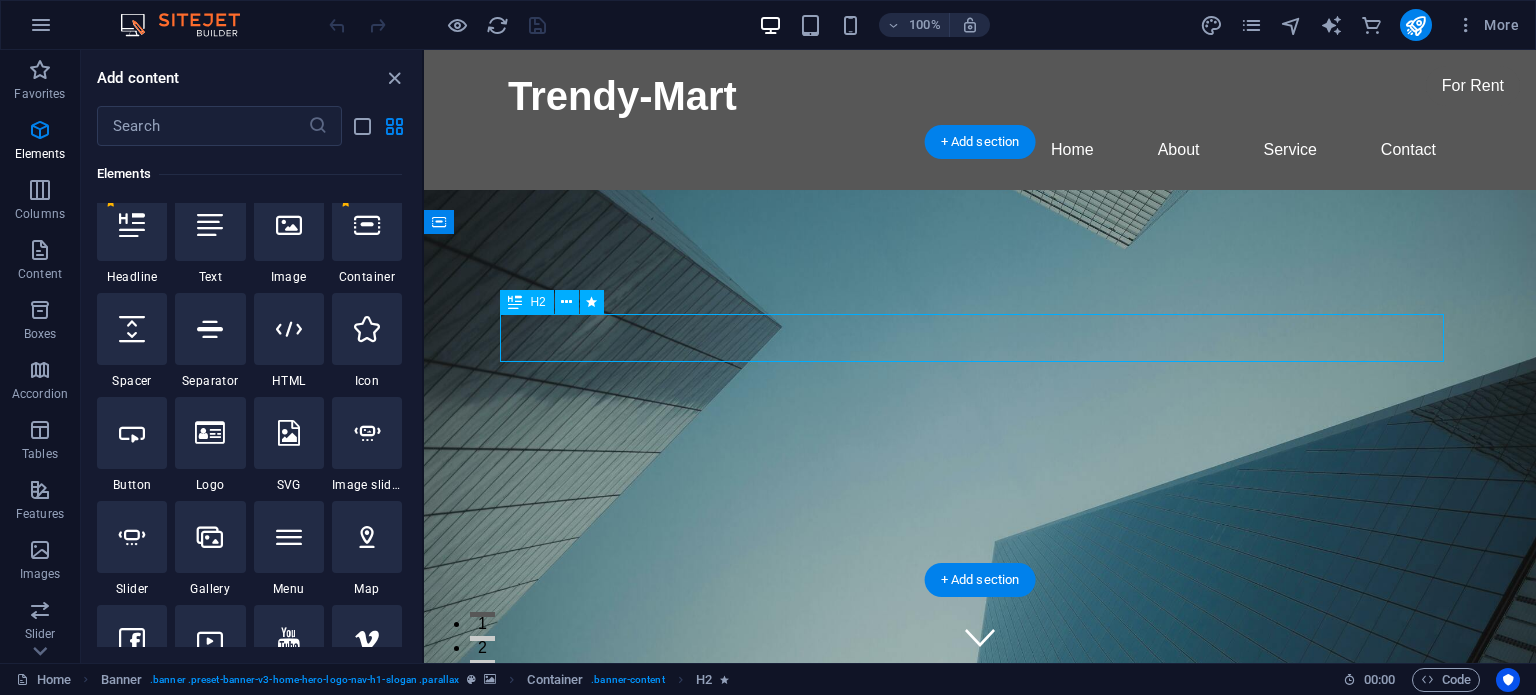 scroll, scrollTop: 3499, scrollLeft: 0, axis: vertical 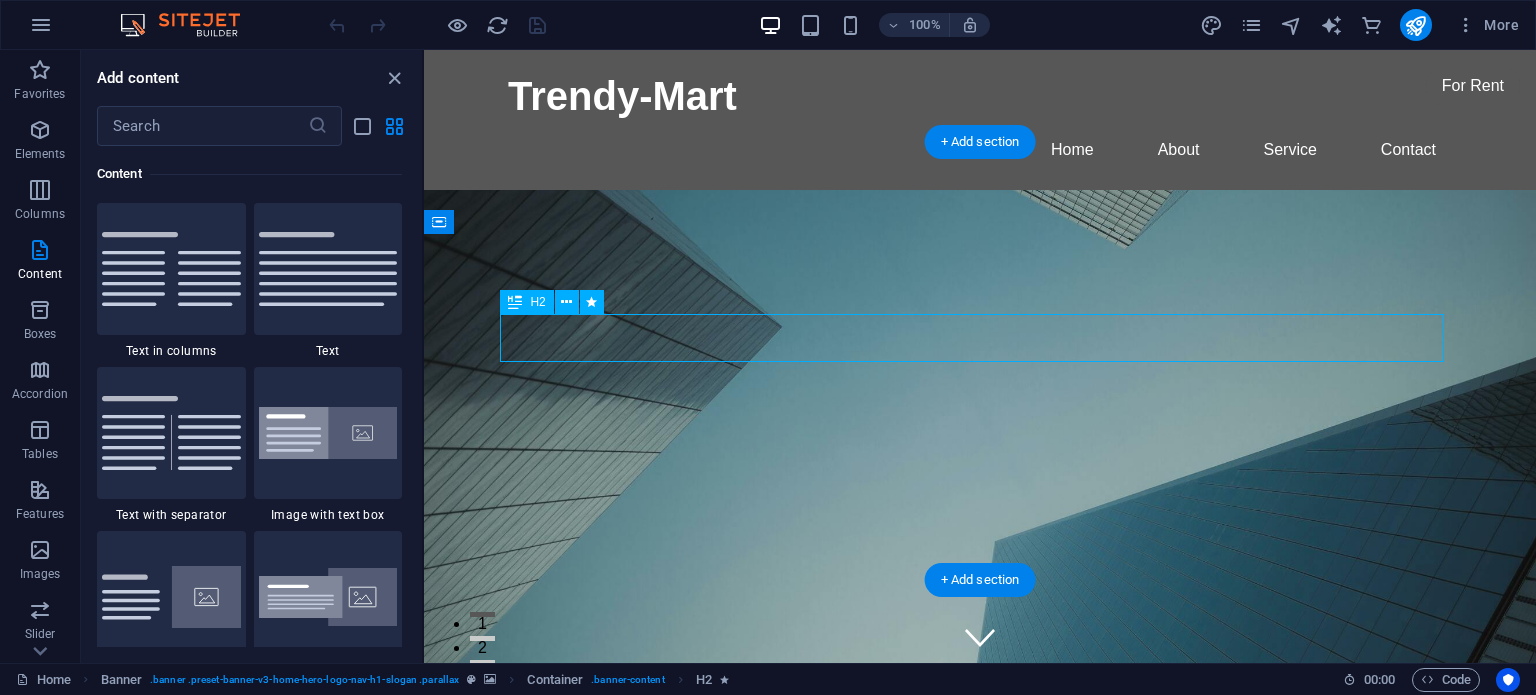 click on "This is a very cool headline" at bounding box center [980, 1006] 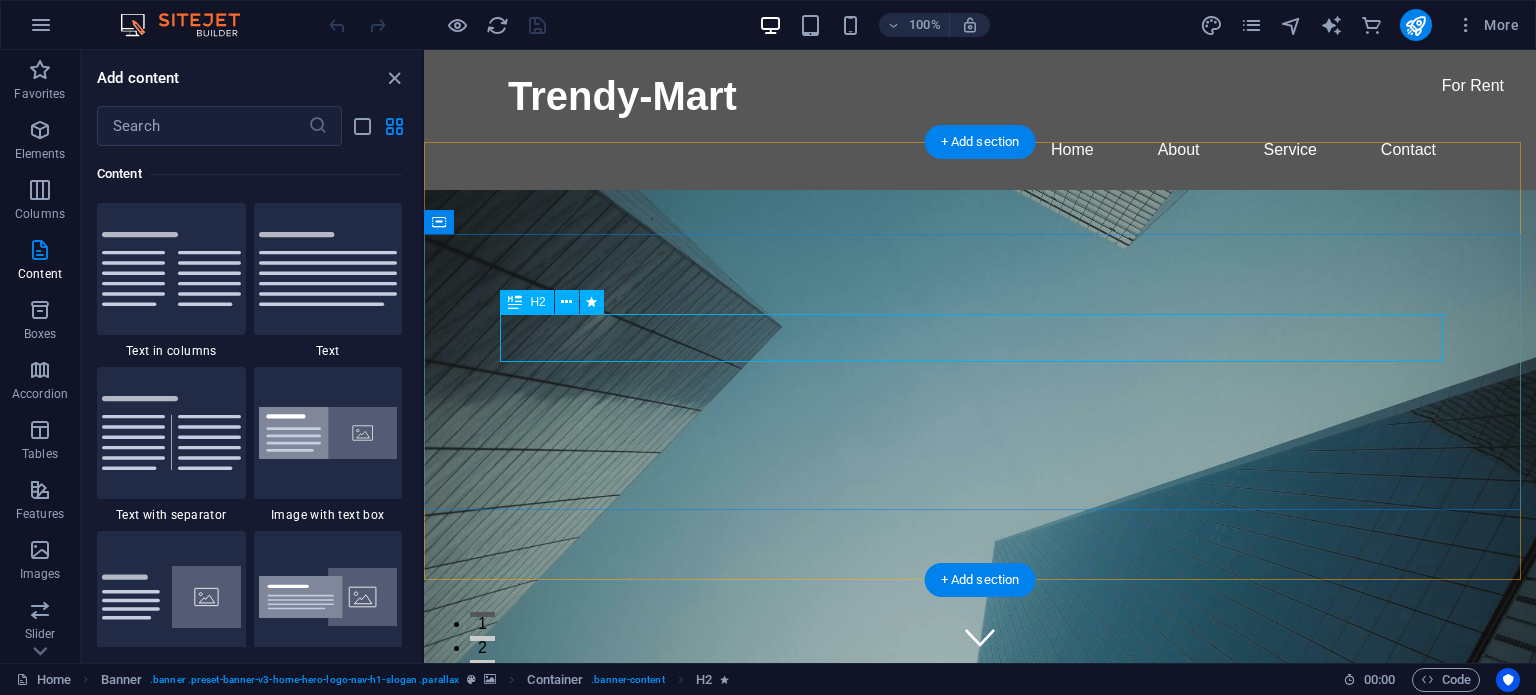 click on "This is a very cool headline" at bounding box center (980, 1006) 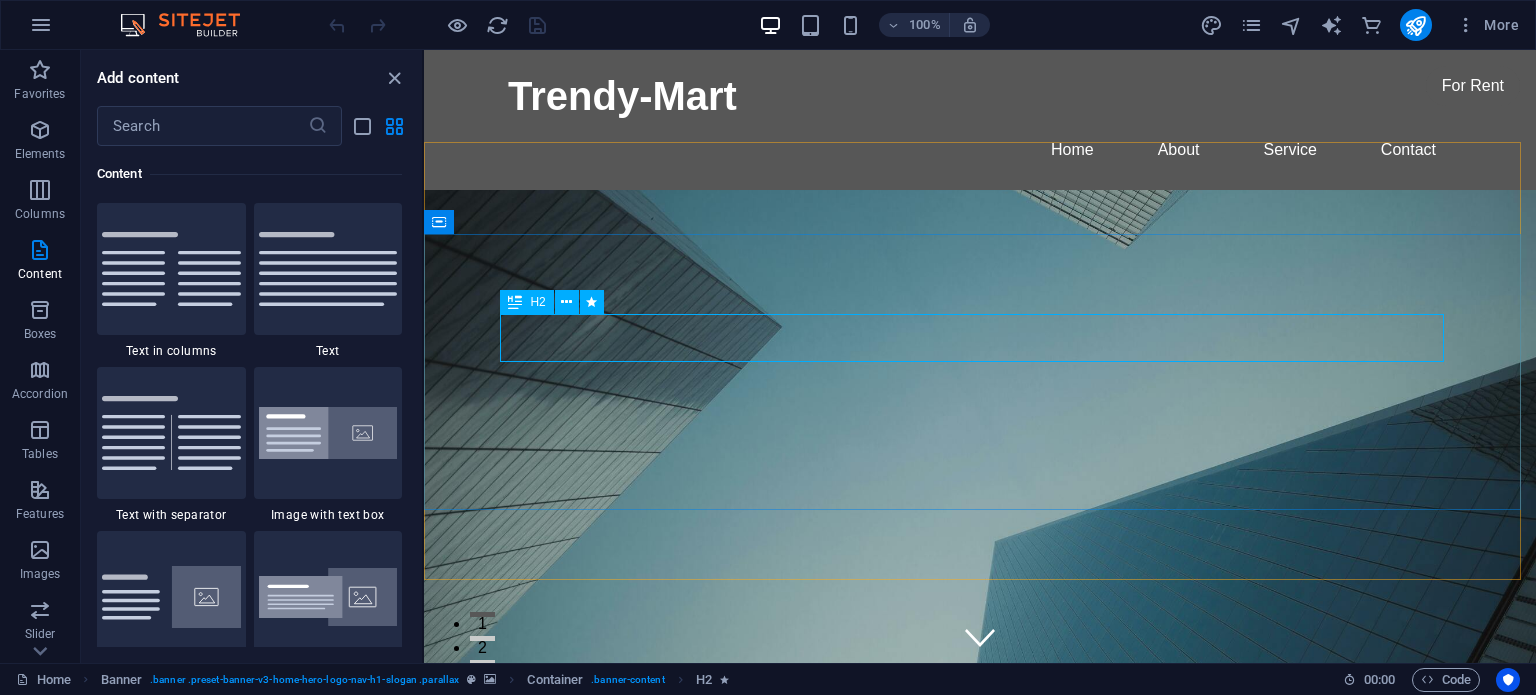 click on "H2" at bounding box center (526, 302) 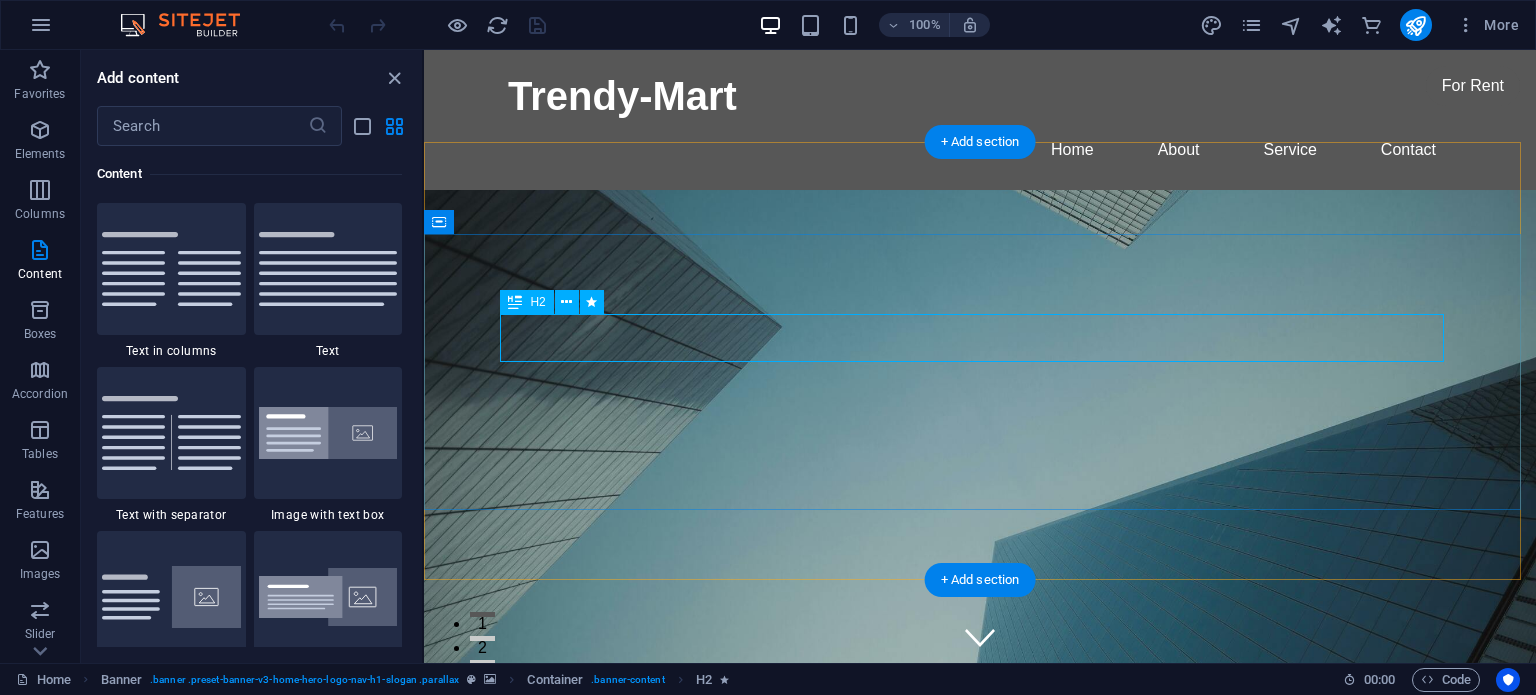 click on "This is a very cool headline" at bounding box center (980, 1006) 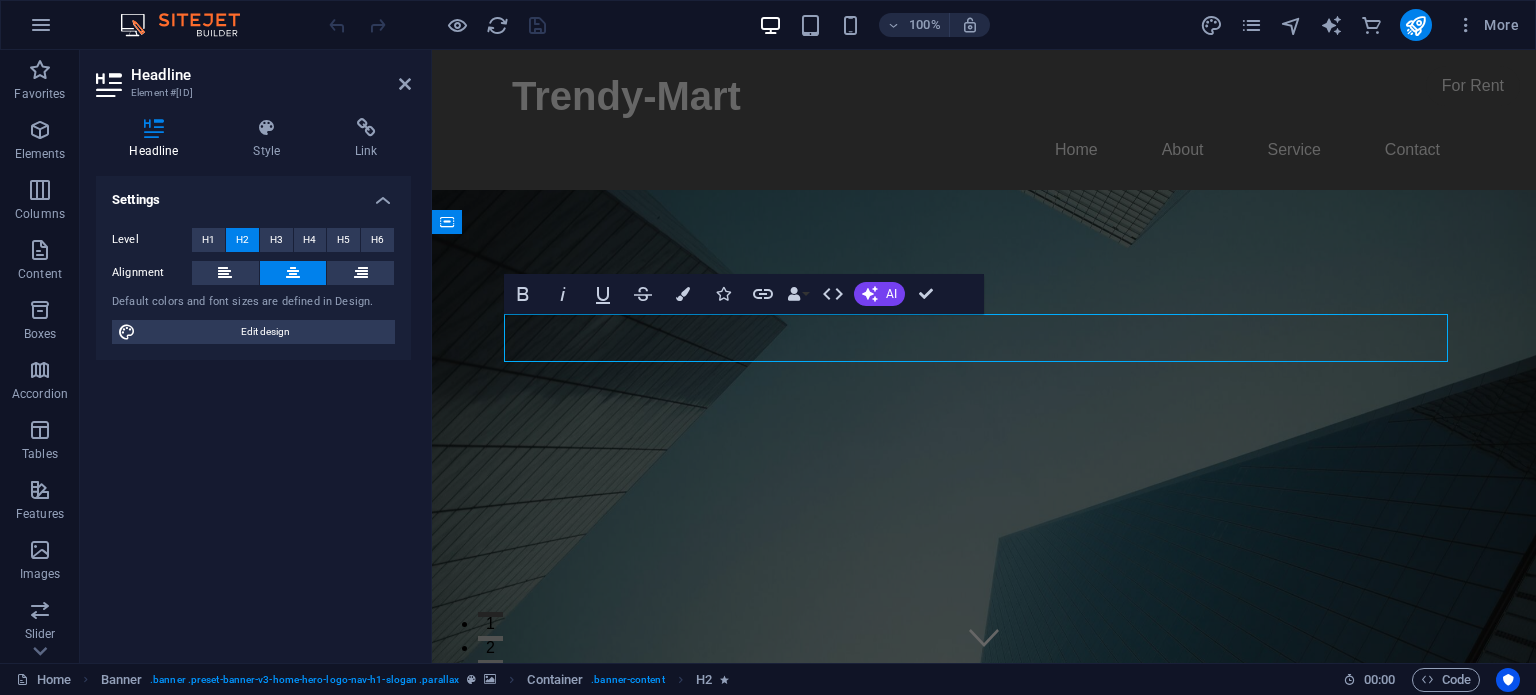 click on "This is a very cool headline" at bounding box center [984, 1006] 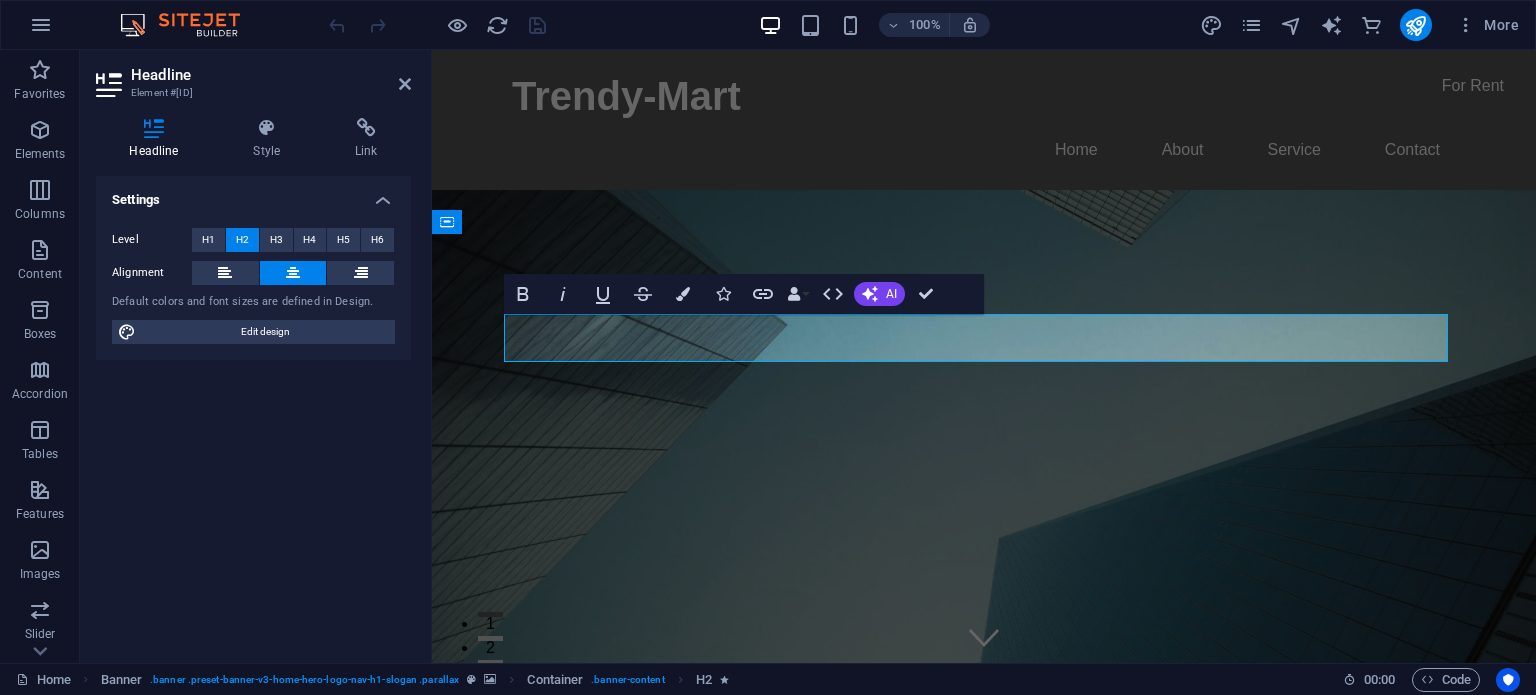 type 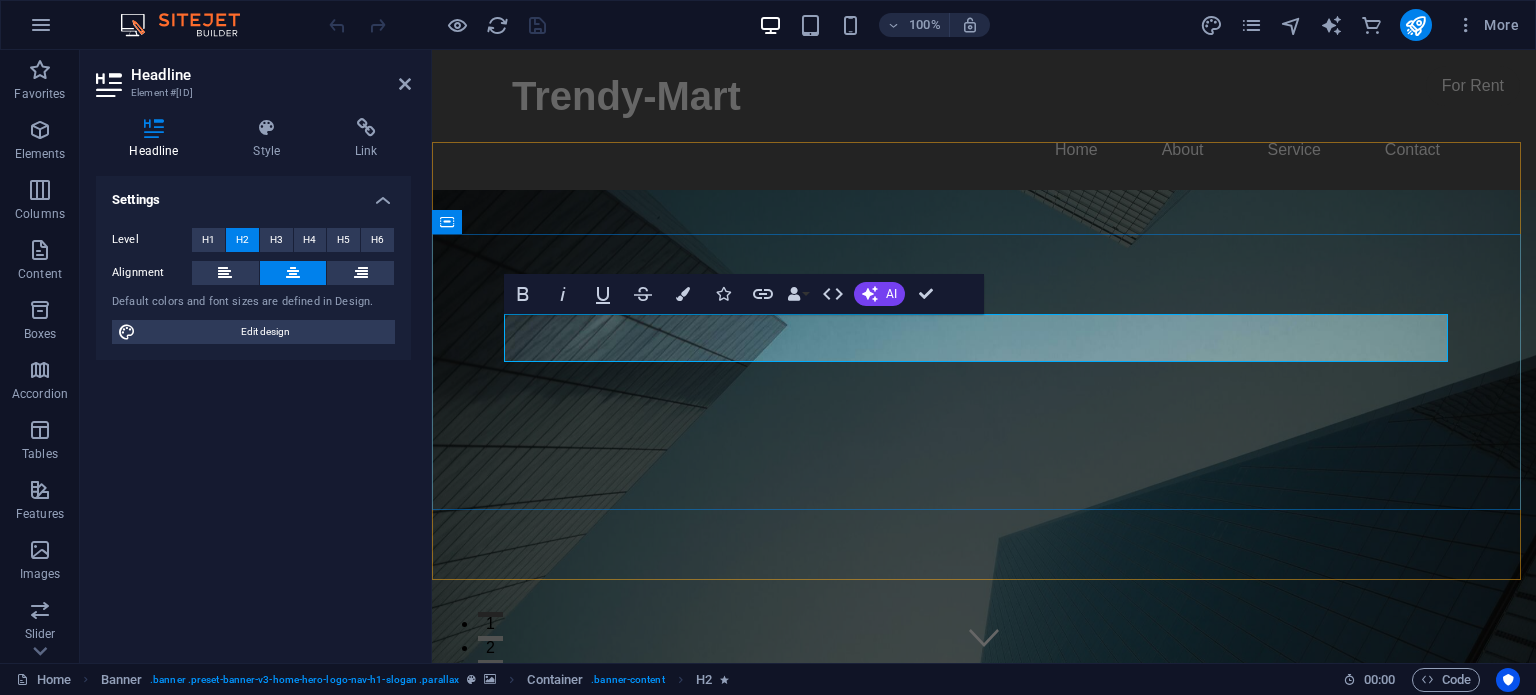click on "Ths is a very cool headline" at bounding box center (984, 1006) 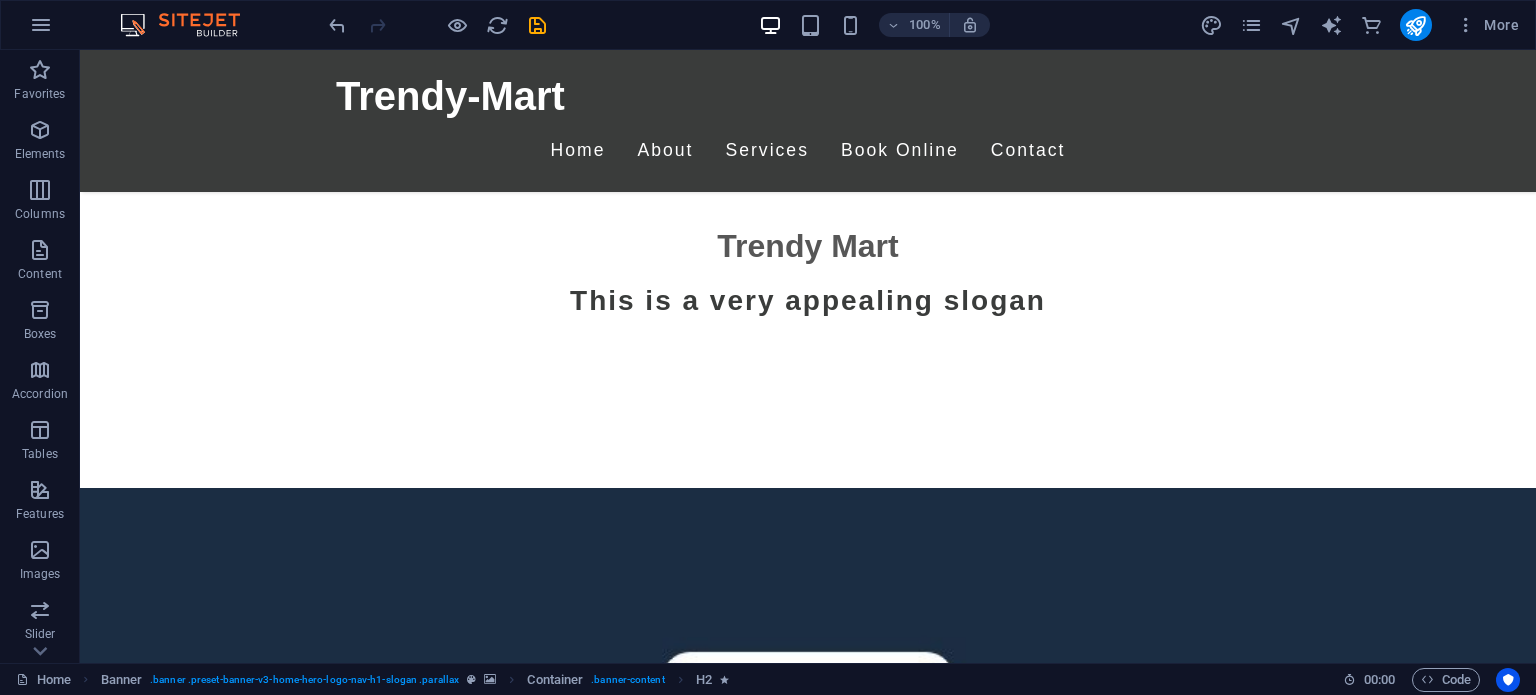 scroll, scrollTop: 876, scrollLeft: 0, axis: vertical 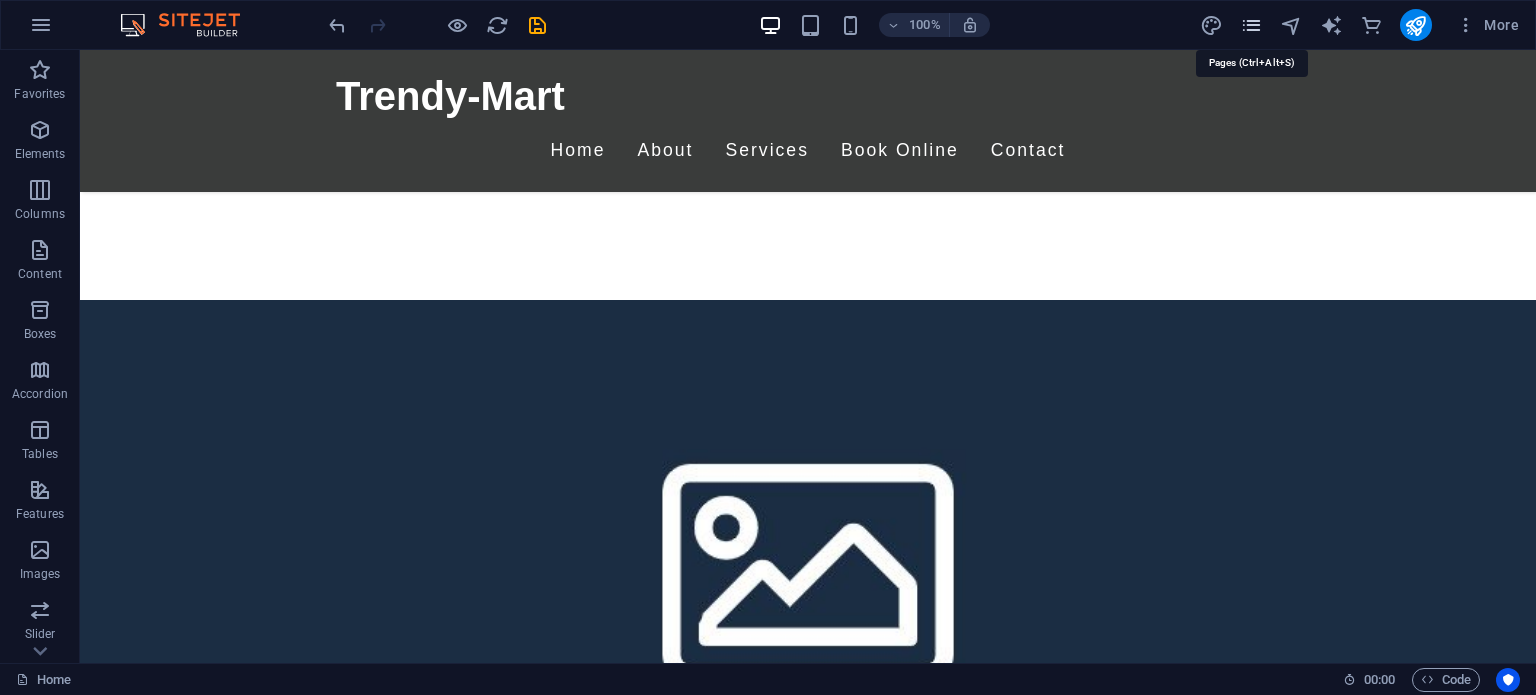 click at bounding box center [1251, 25] 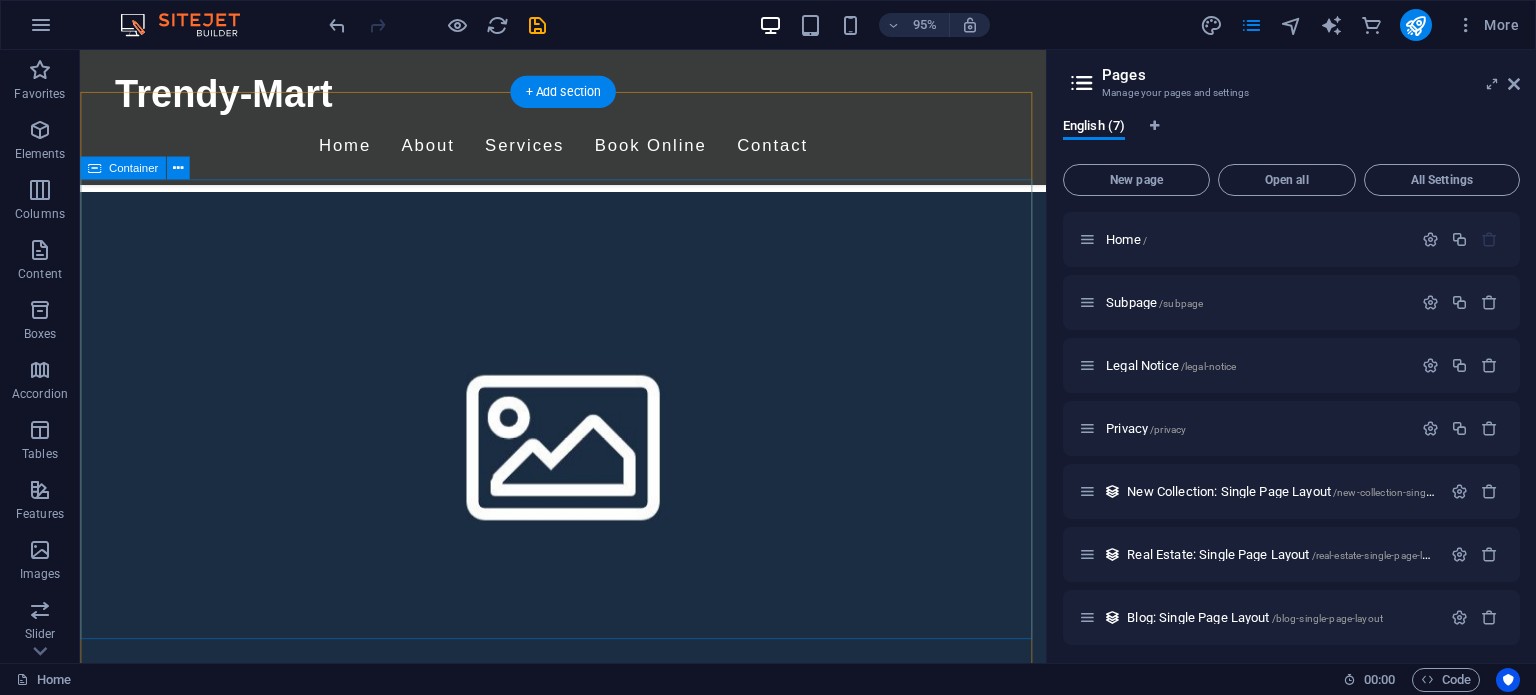 scroll, scrollTop: 1032, scrollLeft: 0, axis: vertical 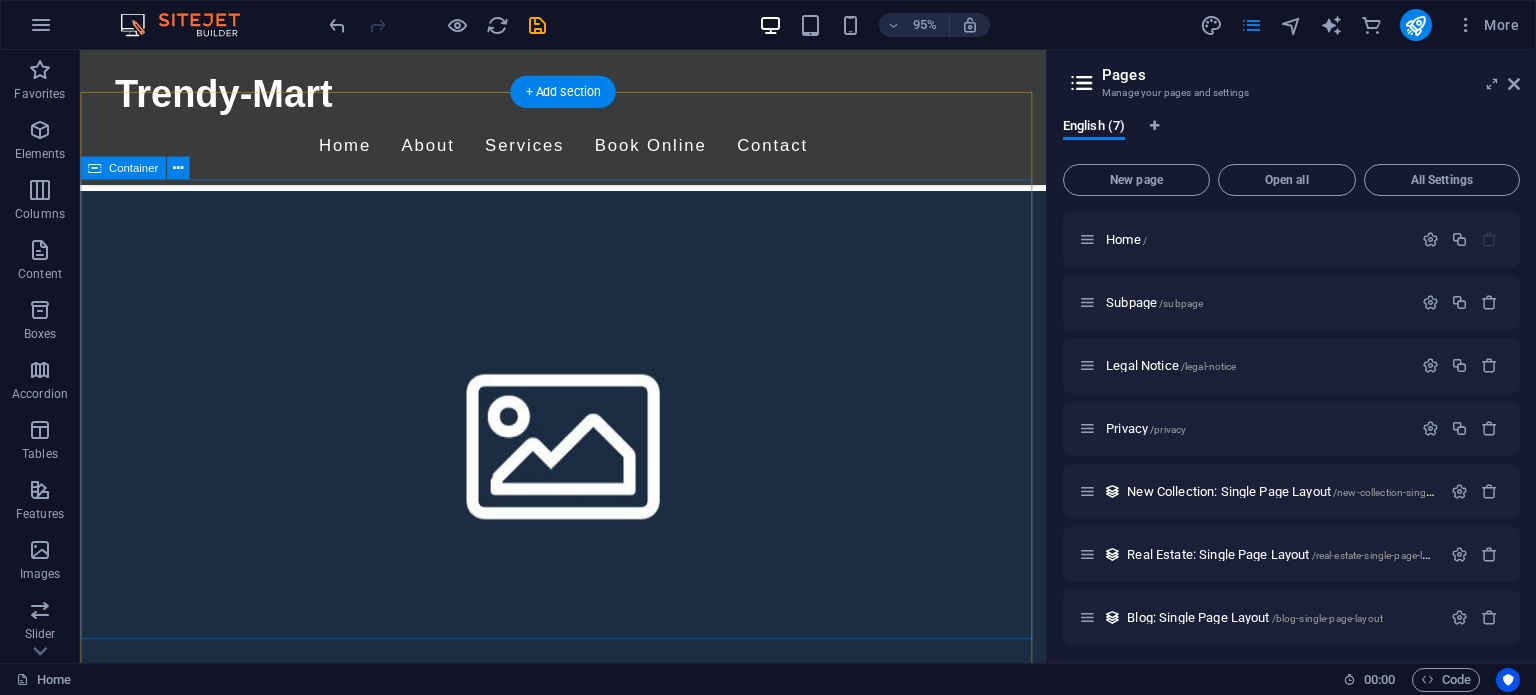 click on "This is a very cool headline" at bounding box center (588, 2042) 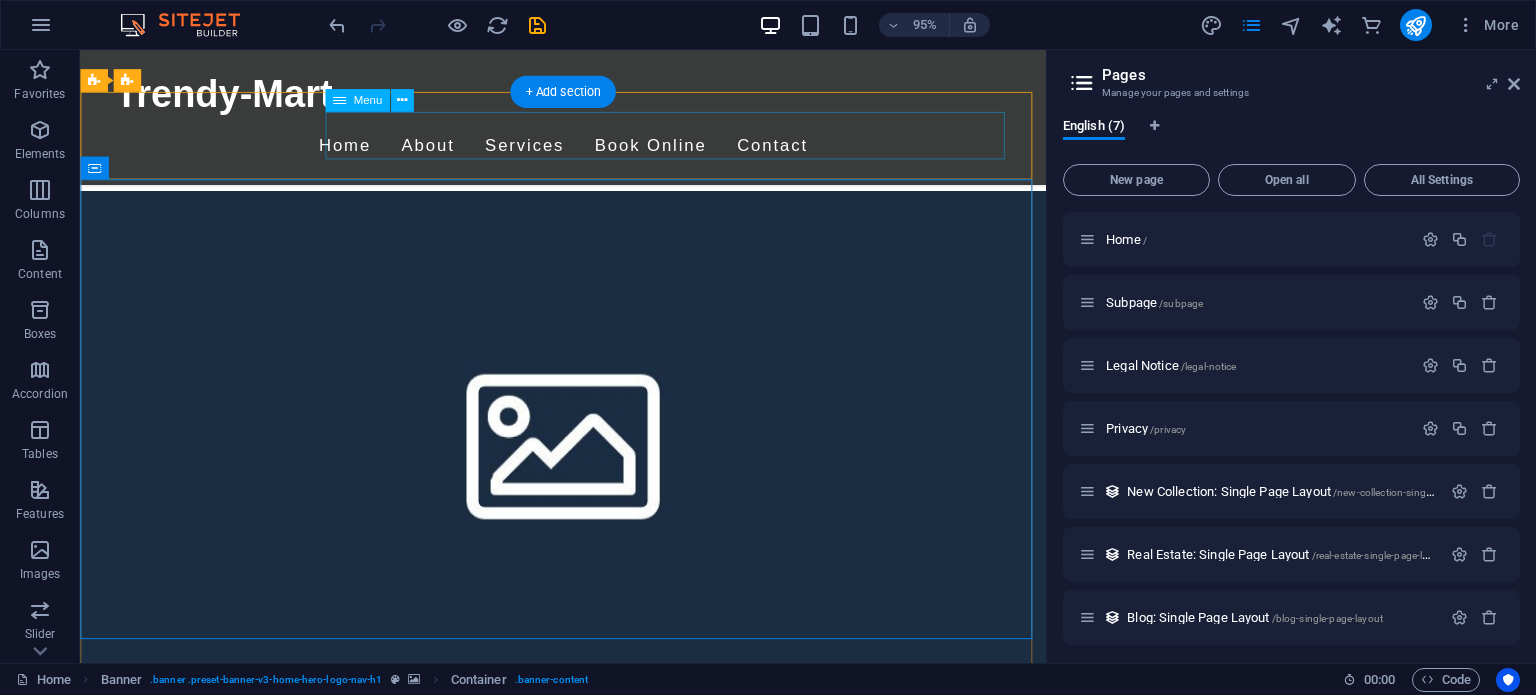 click on "Home About Services Book Online Contact" at bounding box center [589, 1889] 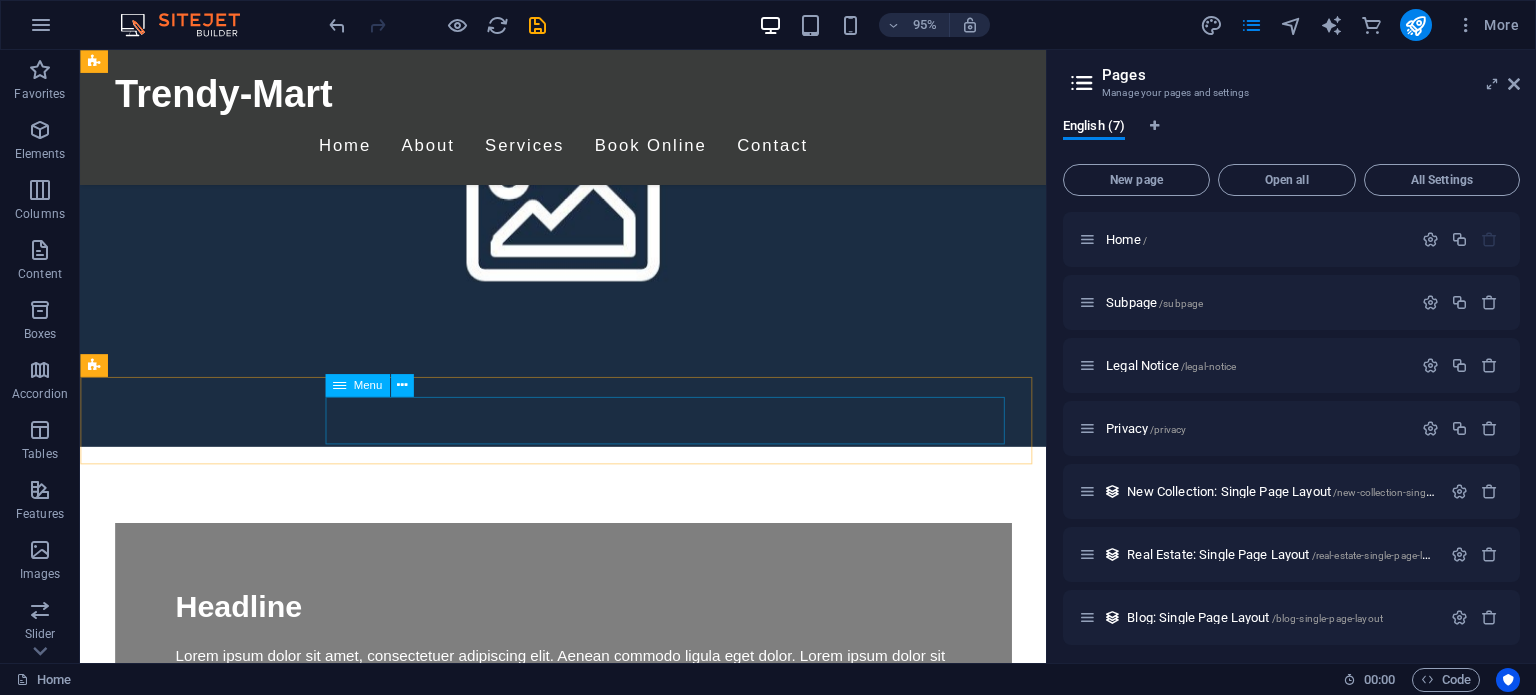 scroll, scrollTop: 938, scrollLeft: 0, axis: vertical 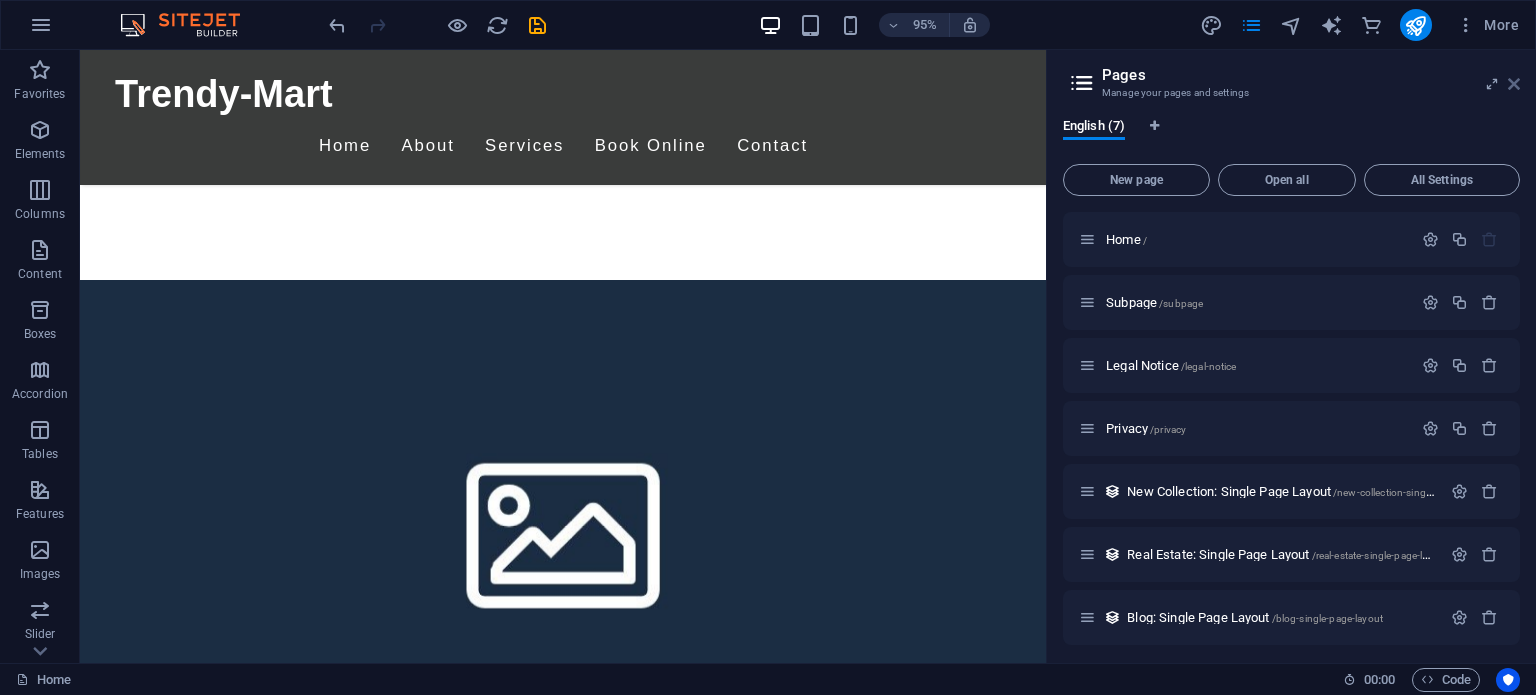 click at bounding box center (1514, 84) 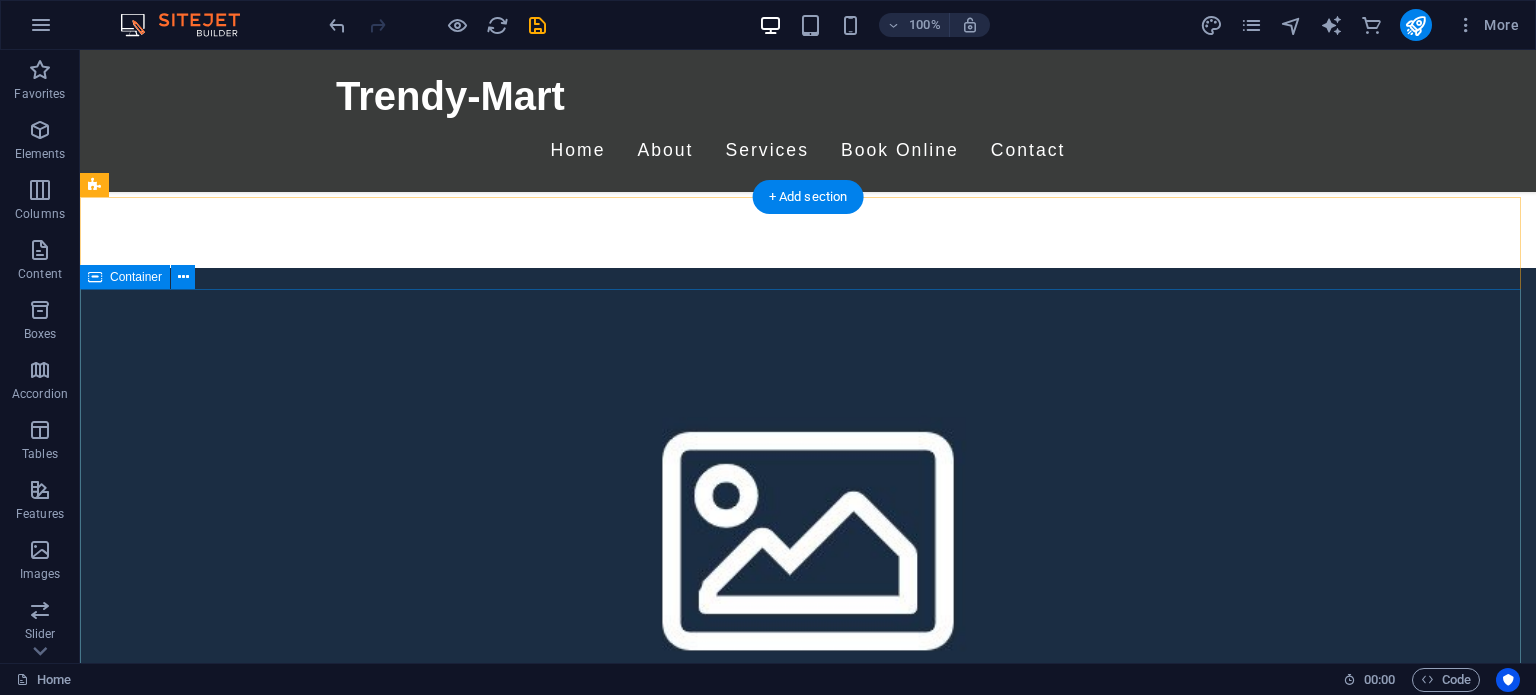 scroll, scrollTop: 928, scrollLeft: 0, axis: vertical 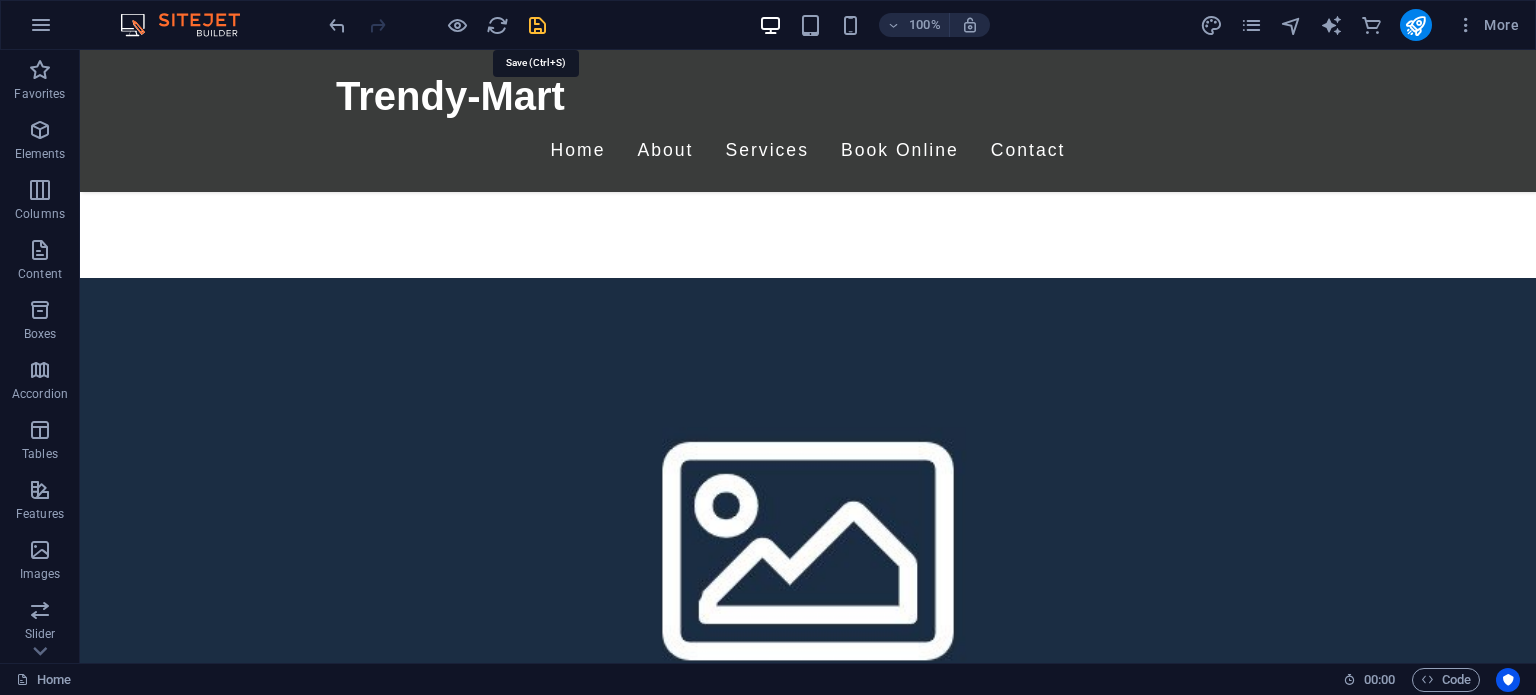 click on "100% More" at bounding box center (926, 25) 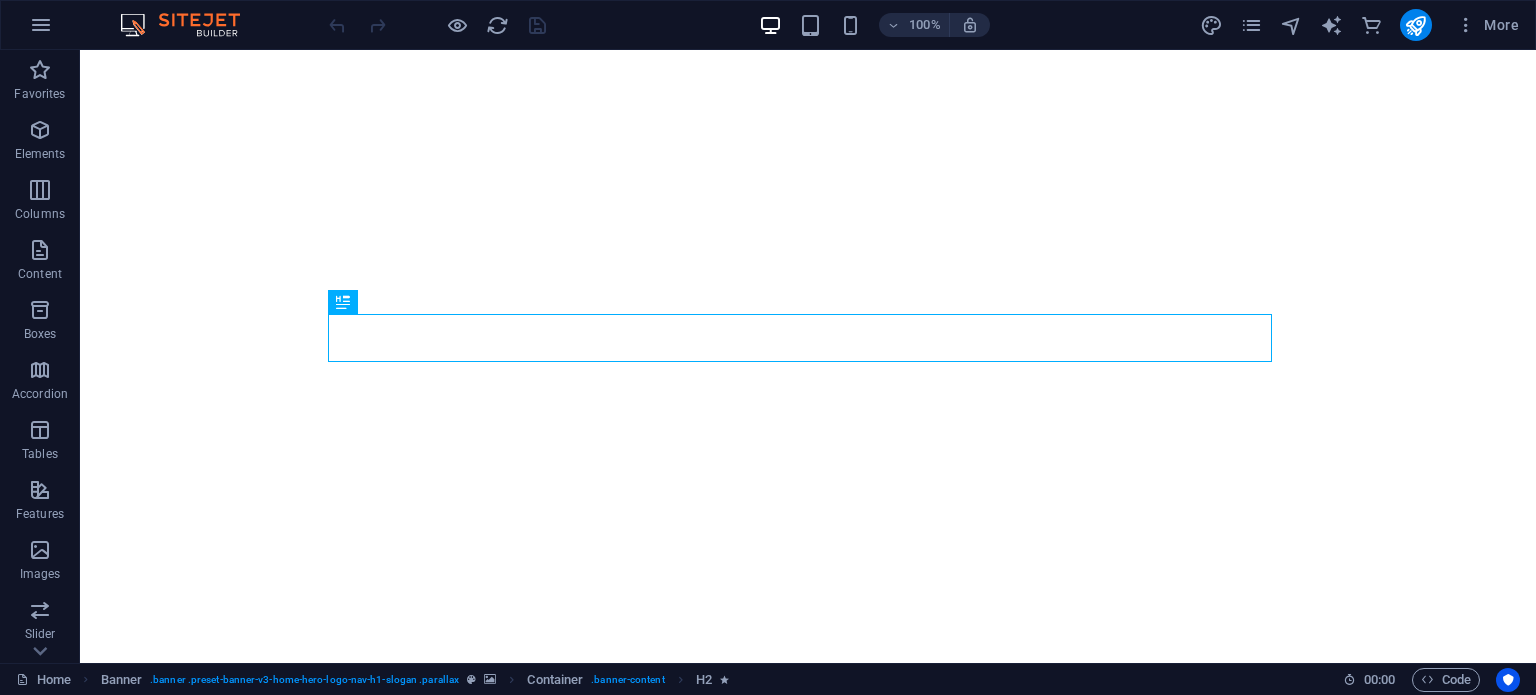 scroll, scrollTop: 0, scrollLeft: 0, axis: both 